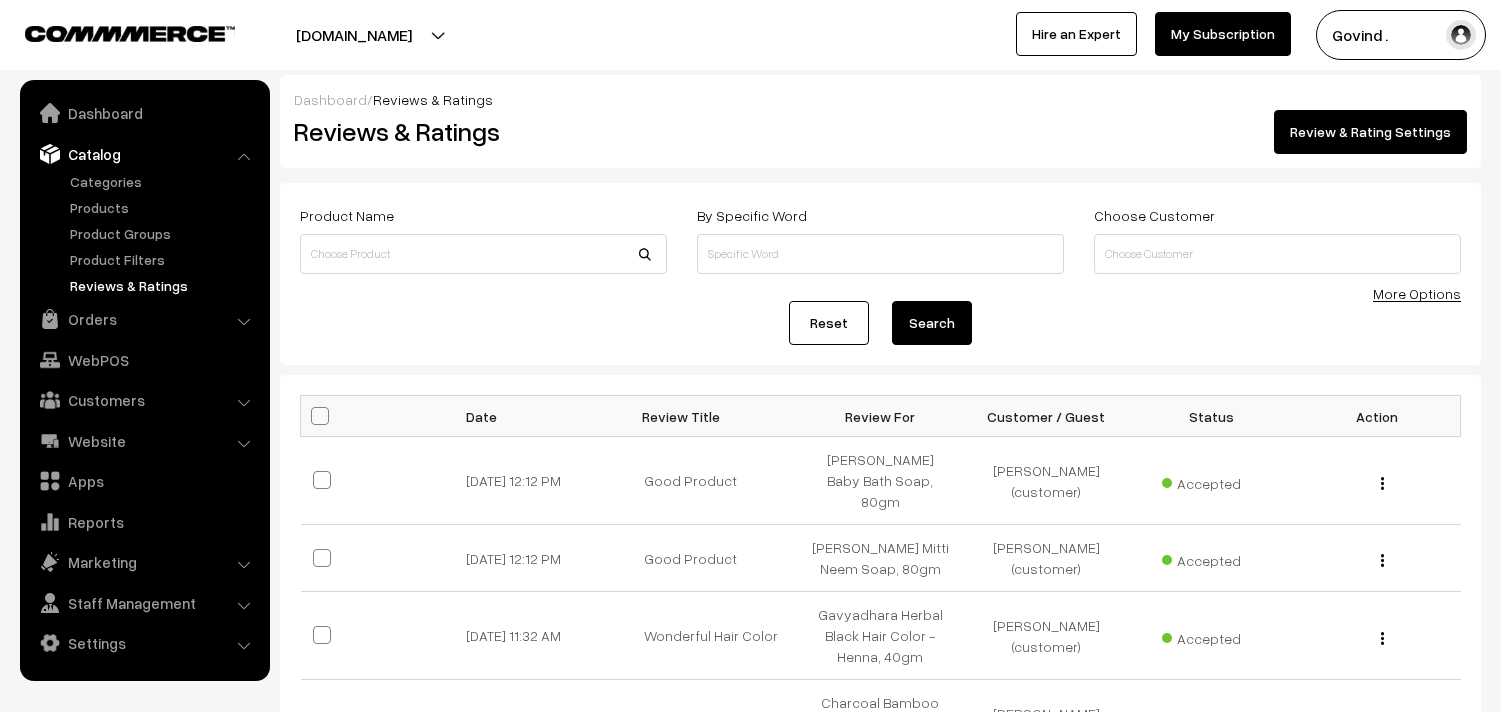 scroll, scrollTop: 0, scrollLeft: 0, axis: both 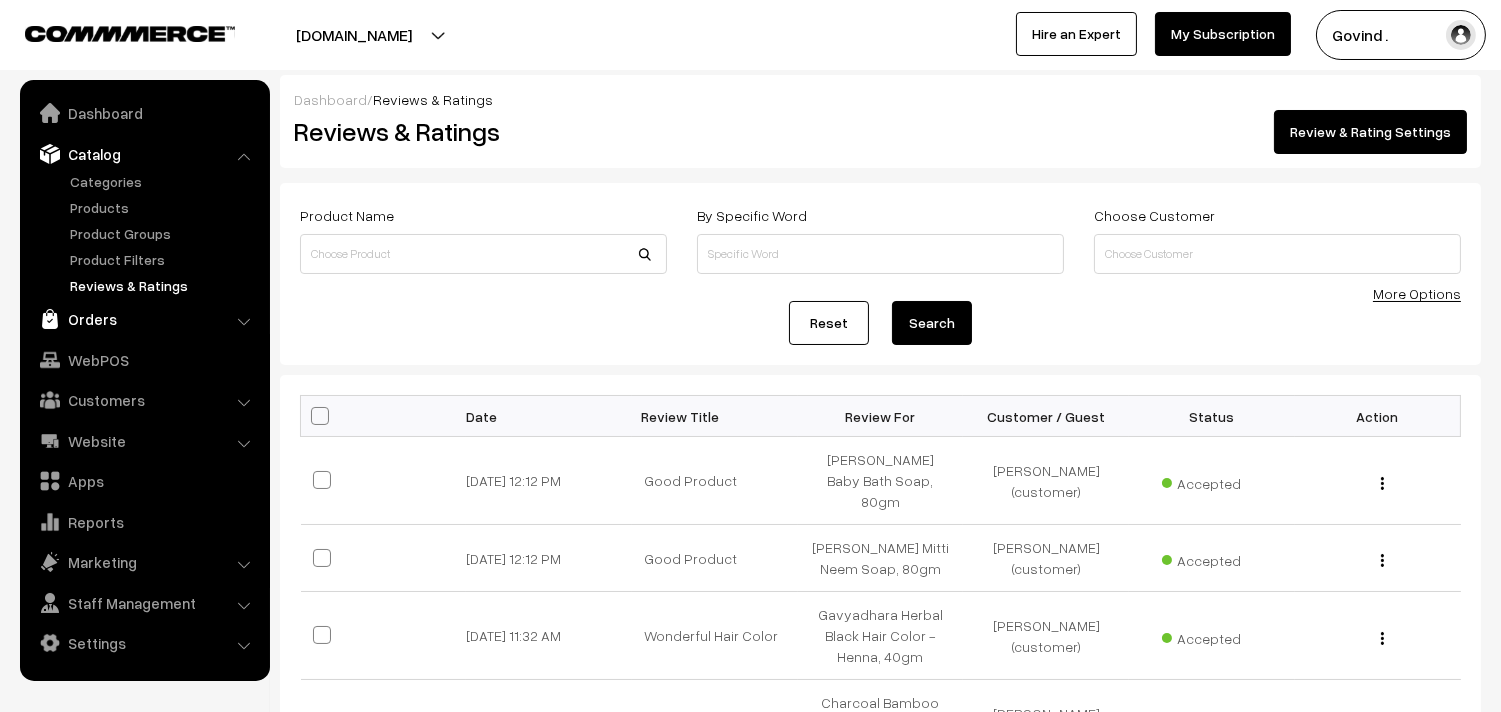 click on "Orders" at bounding box center (144, 319) 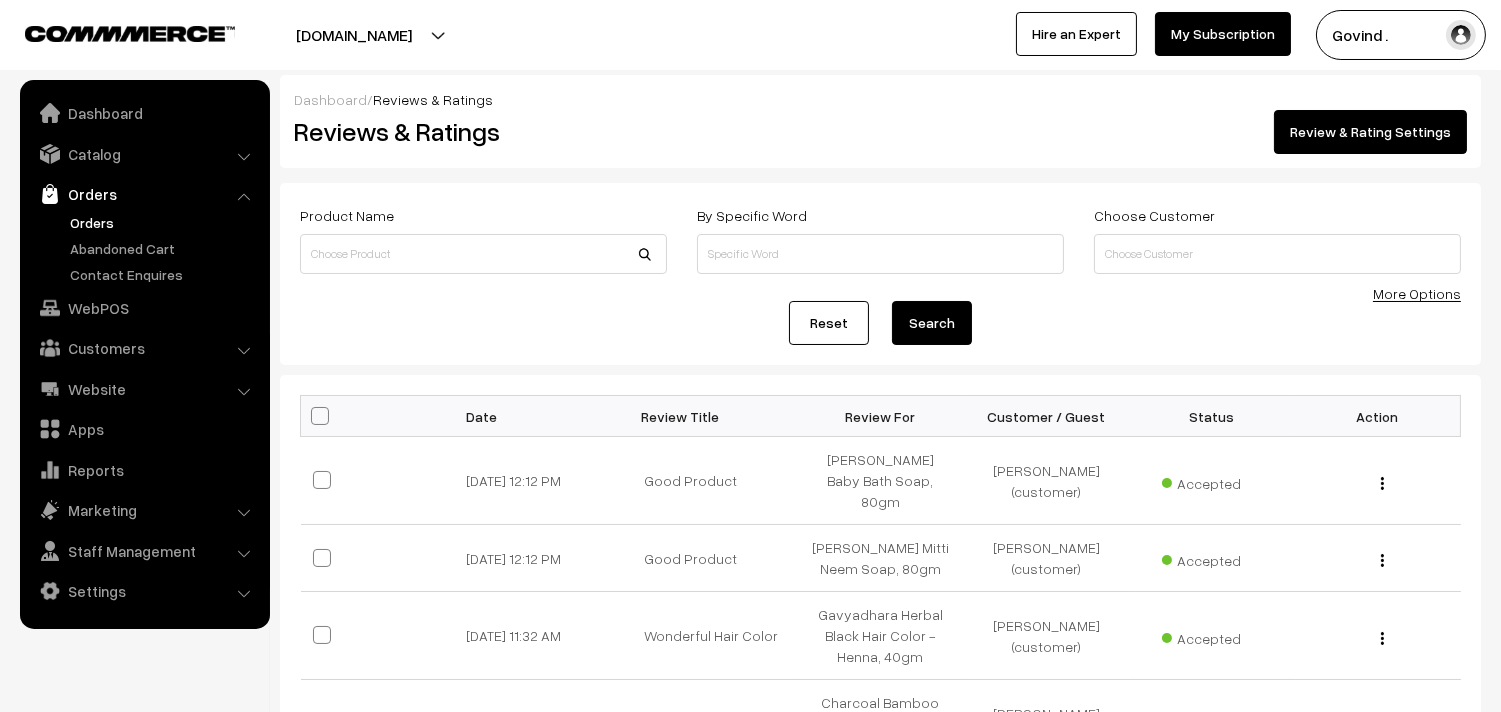 click on "Orders" at bounding box center (164, 222) 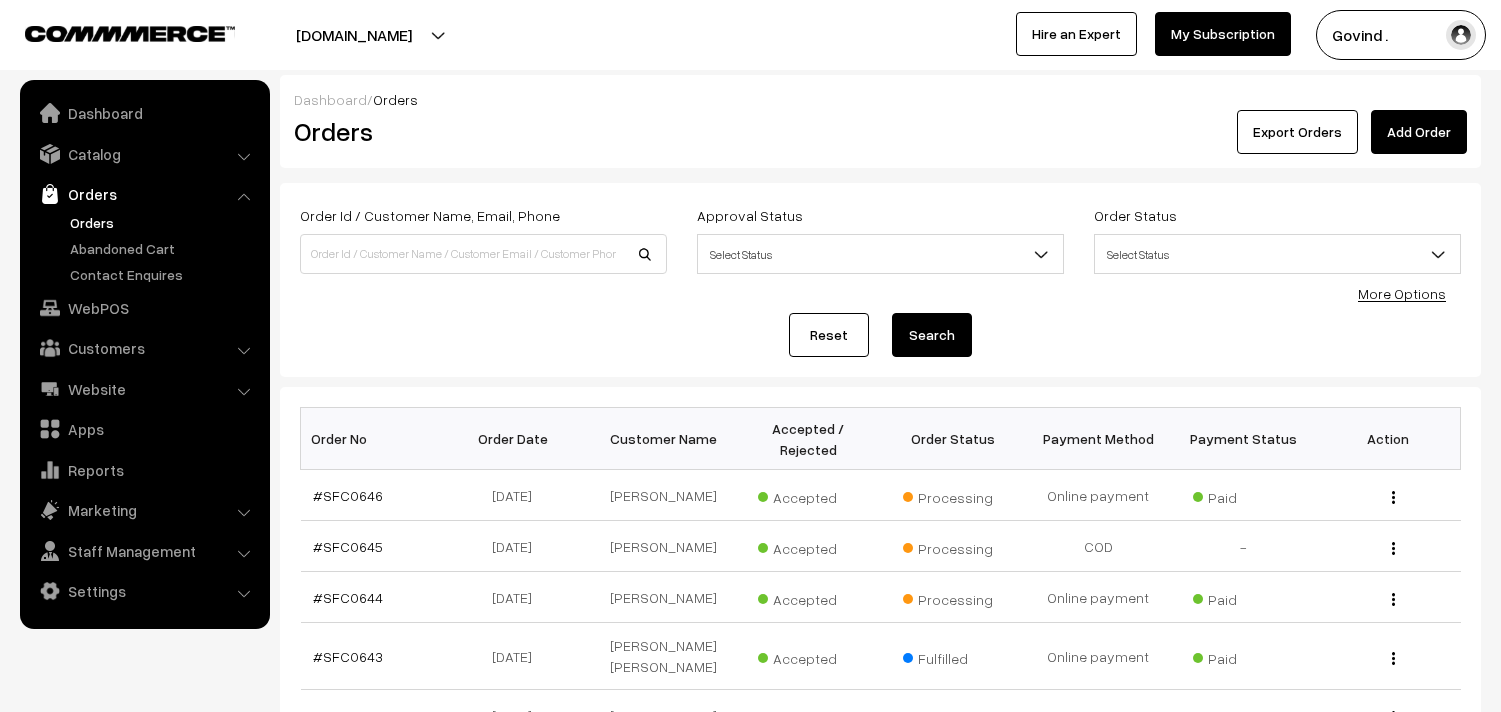 scroll, scrollTop: 0, scrollLeft: 0, axis: both 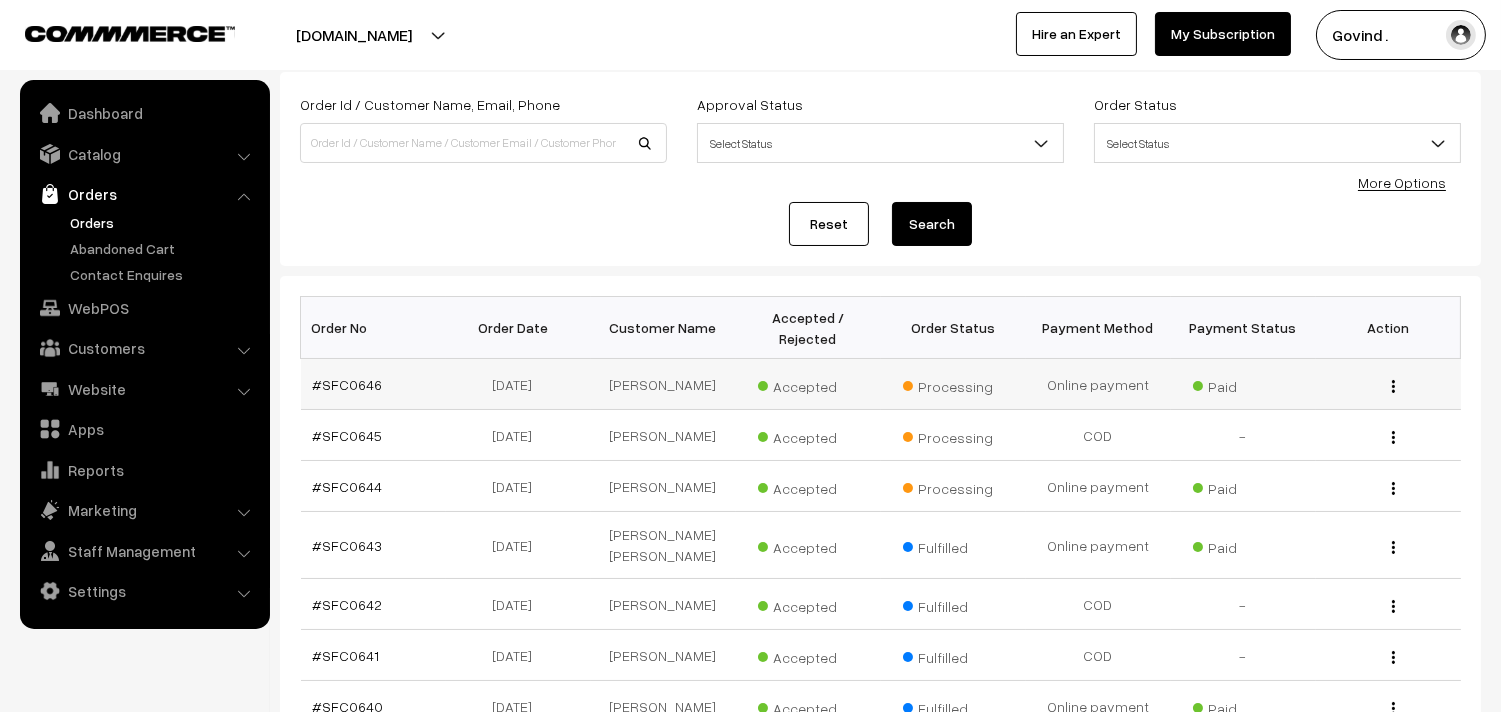 click at bounding box center (1393, 386) 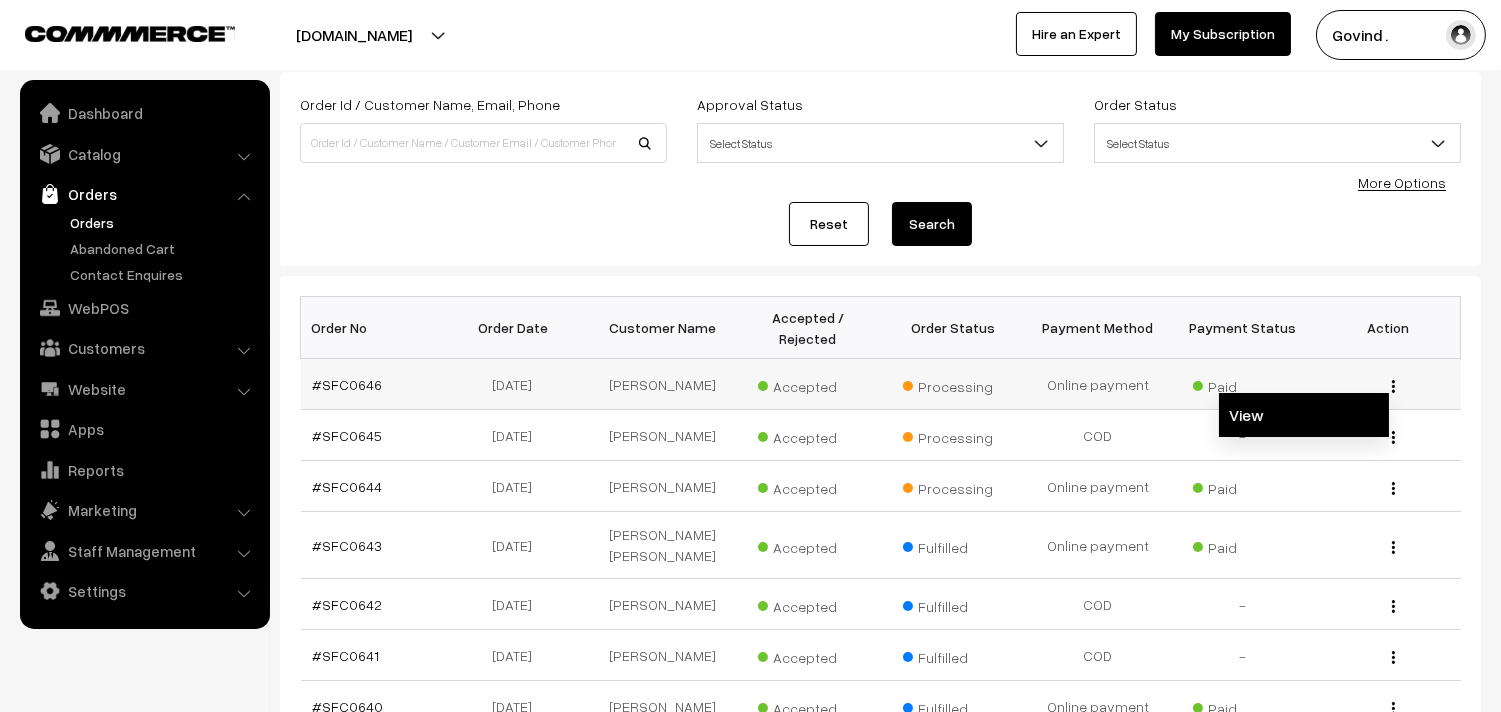 click on "View" at bounding box center [1304, 415] 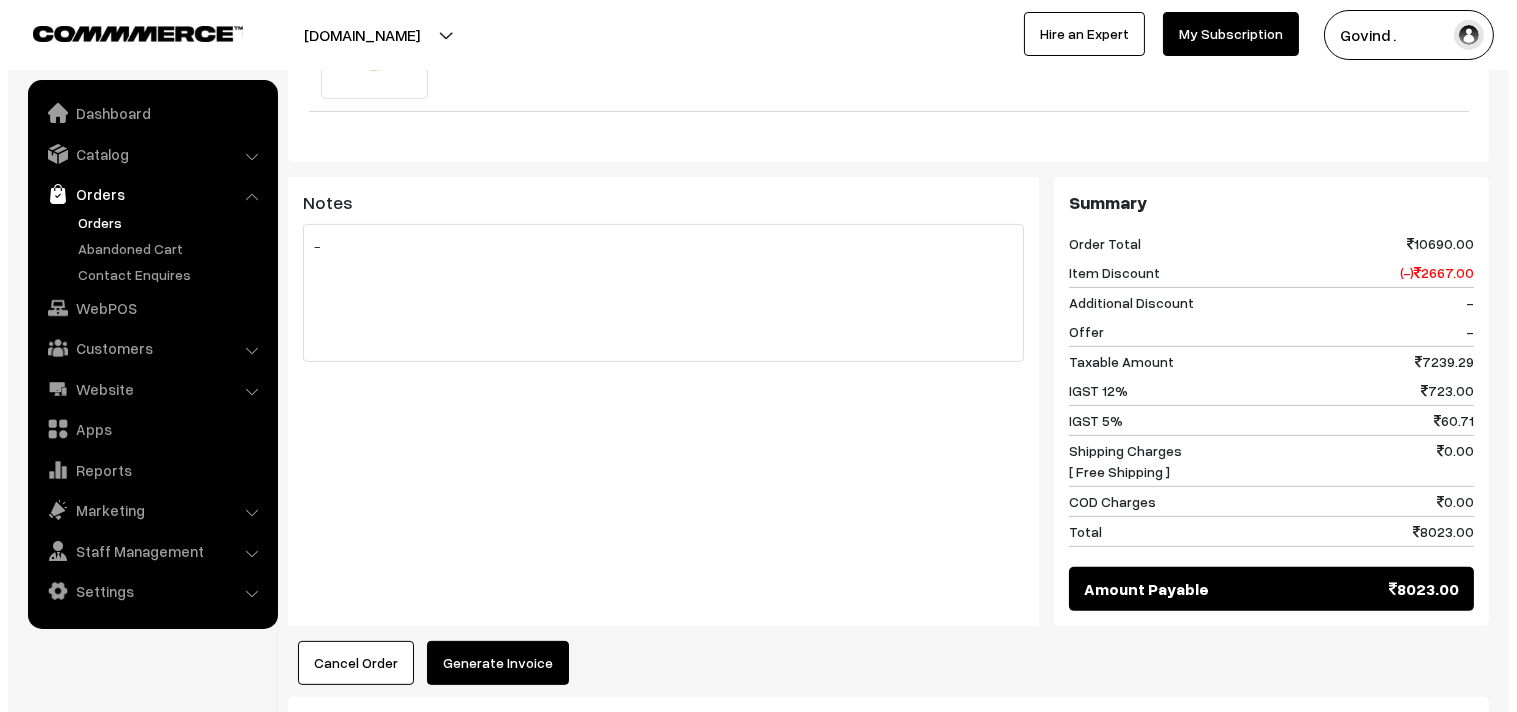 scroll, scrollTop: 1270, scrollLeft: 0, axis: vertical 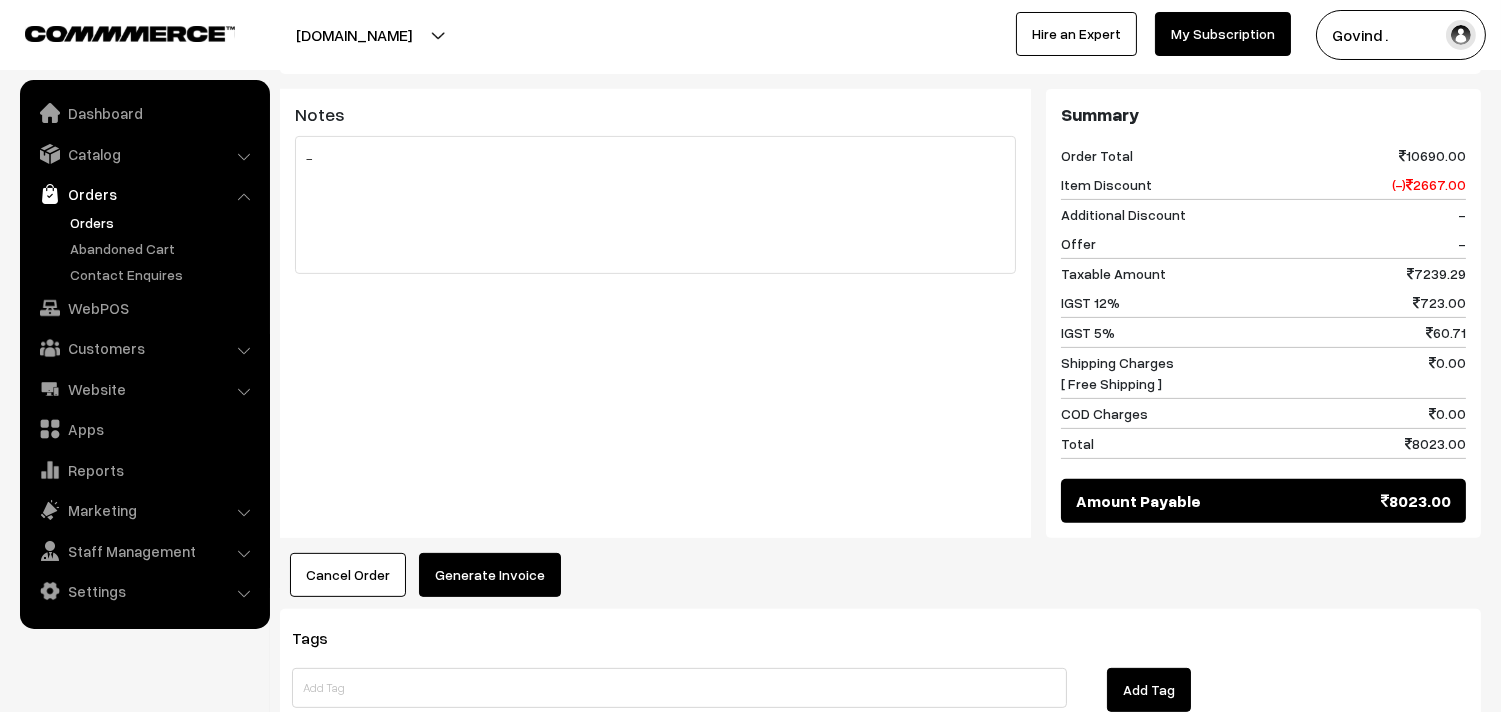 click on "Thank you for showing interest. Our team will call you shortly.
Close
[DOMAIN_NAME]
Go to Website
Create New Store" at bounding box center (750, -914) 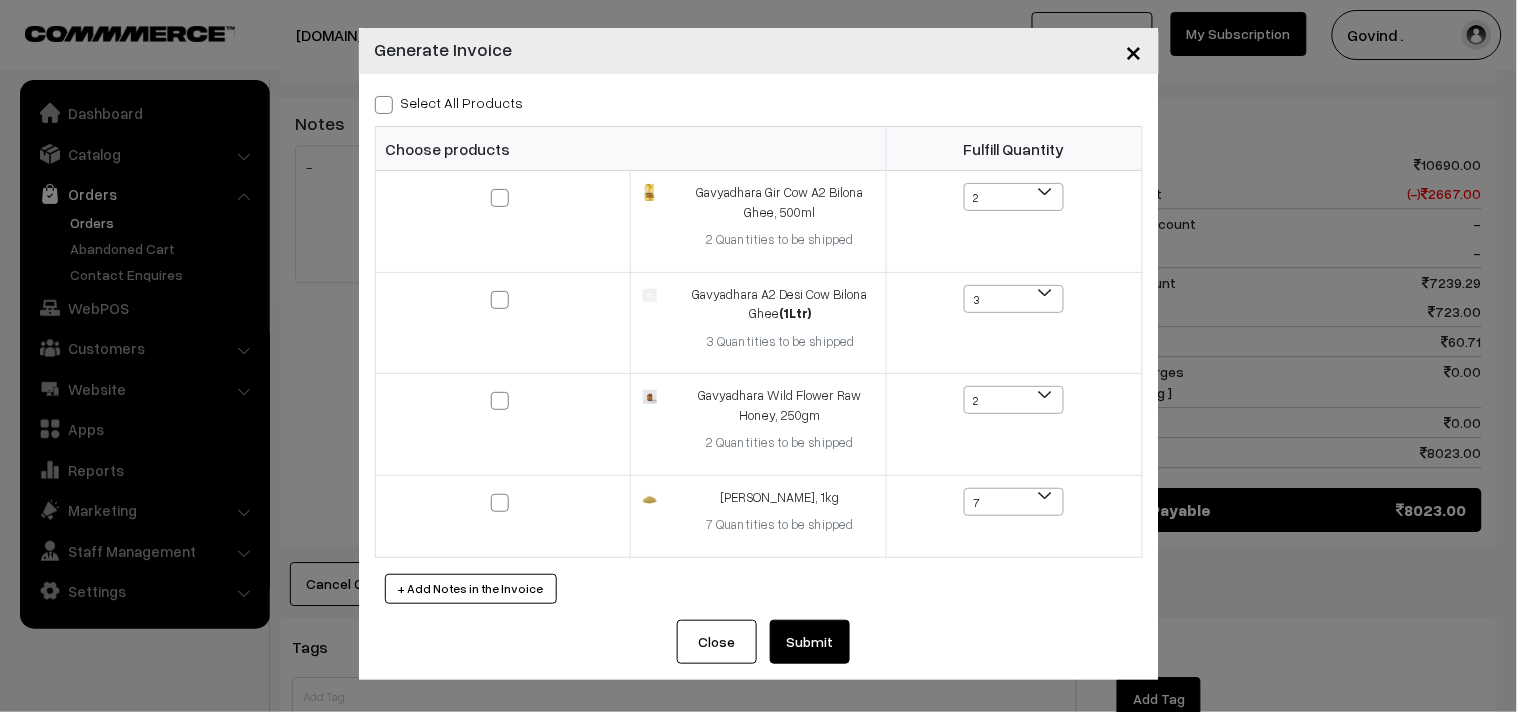 click at bounding box center [384, 105] 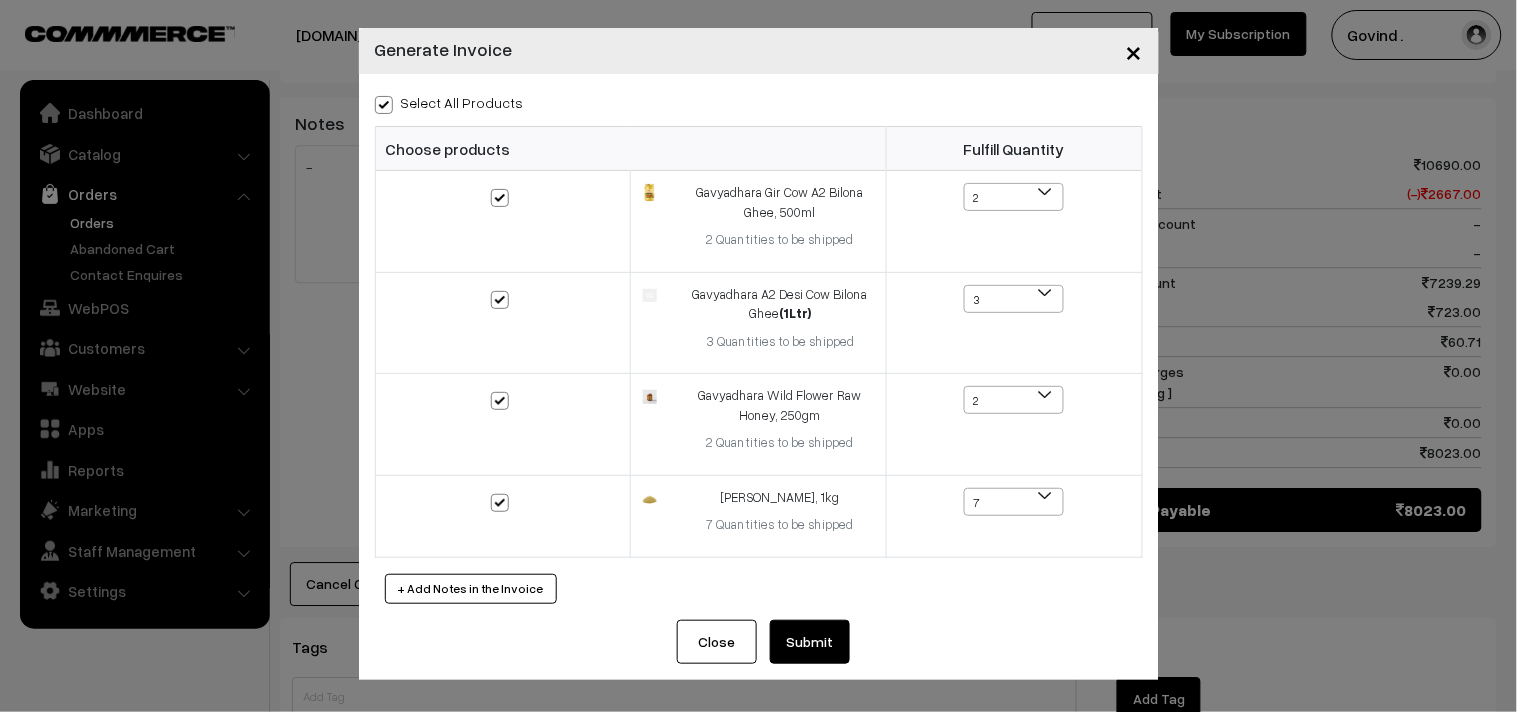 checkbox on "true" 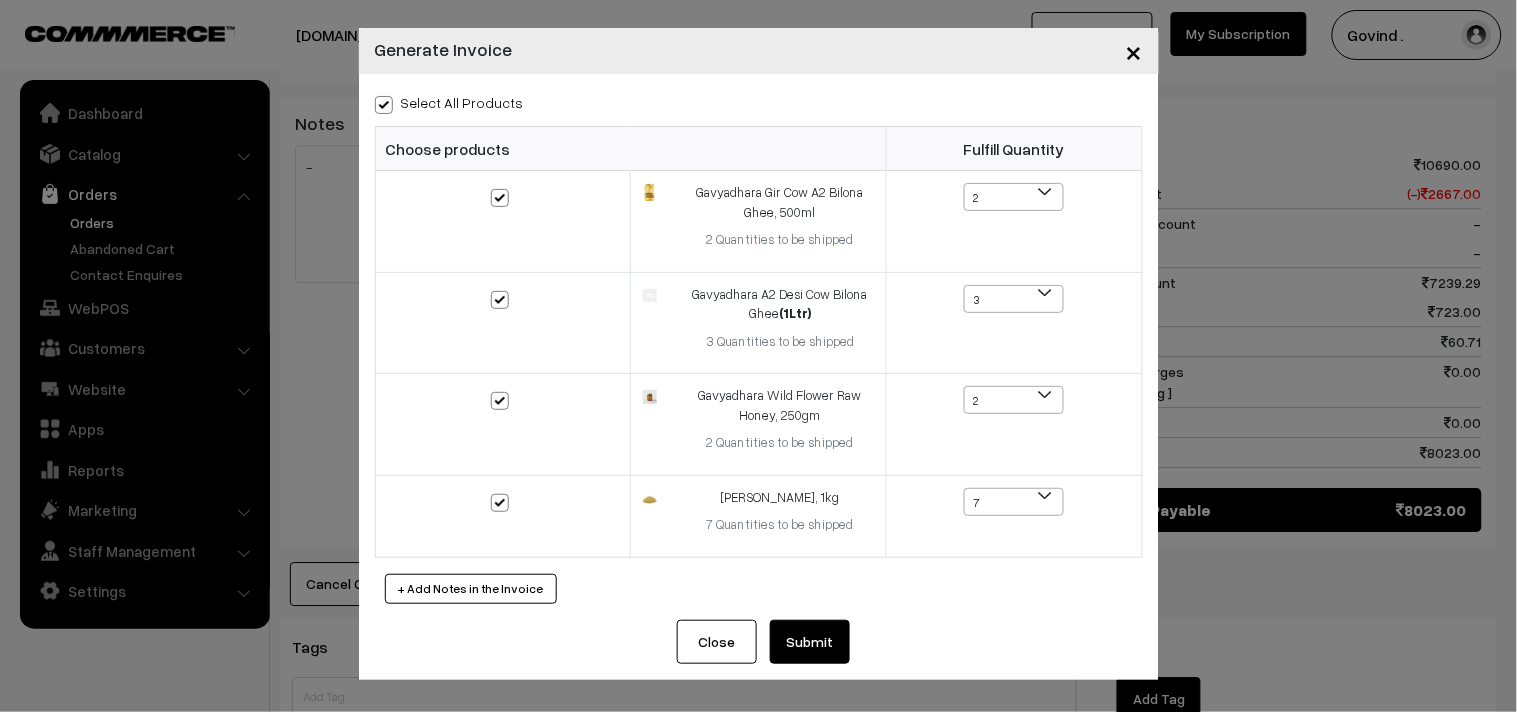 click on "Submit" at bounding box center [810, 642] 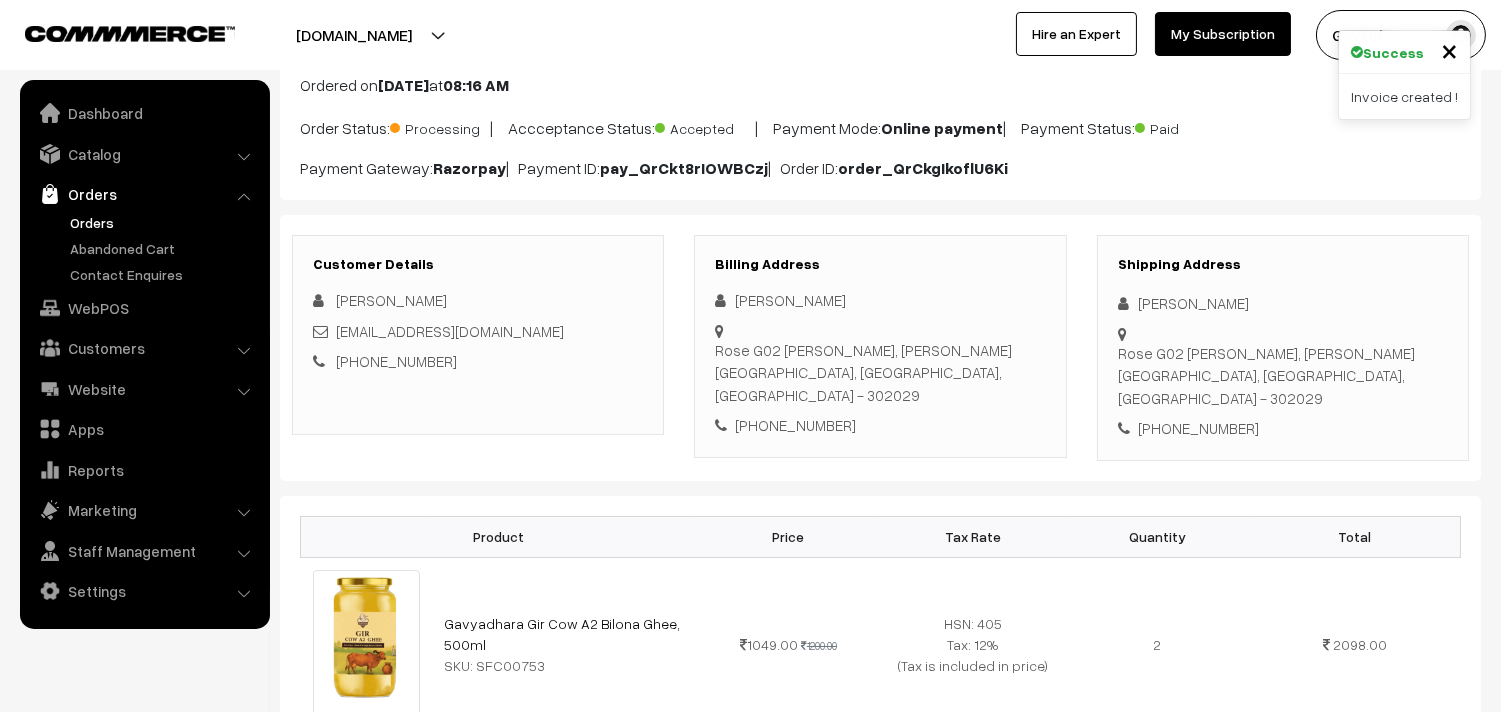 scroll, scrollTop: 132, scrollLeft: 0, axis: vertical 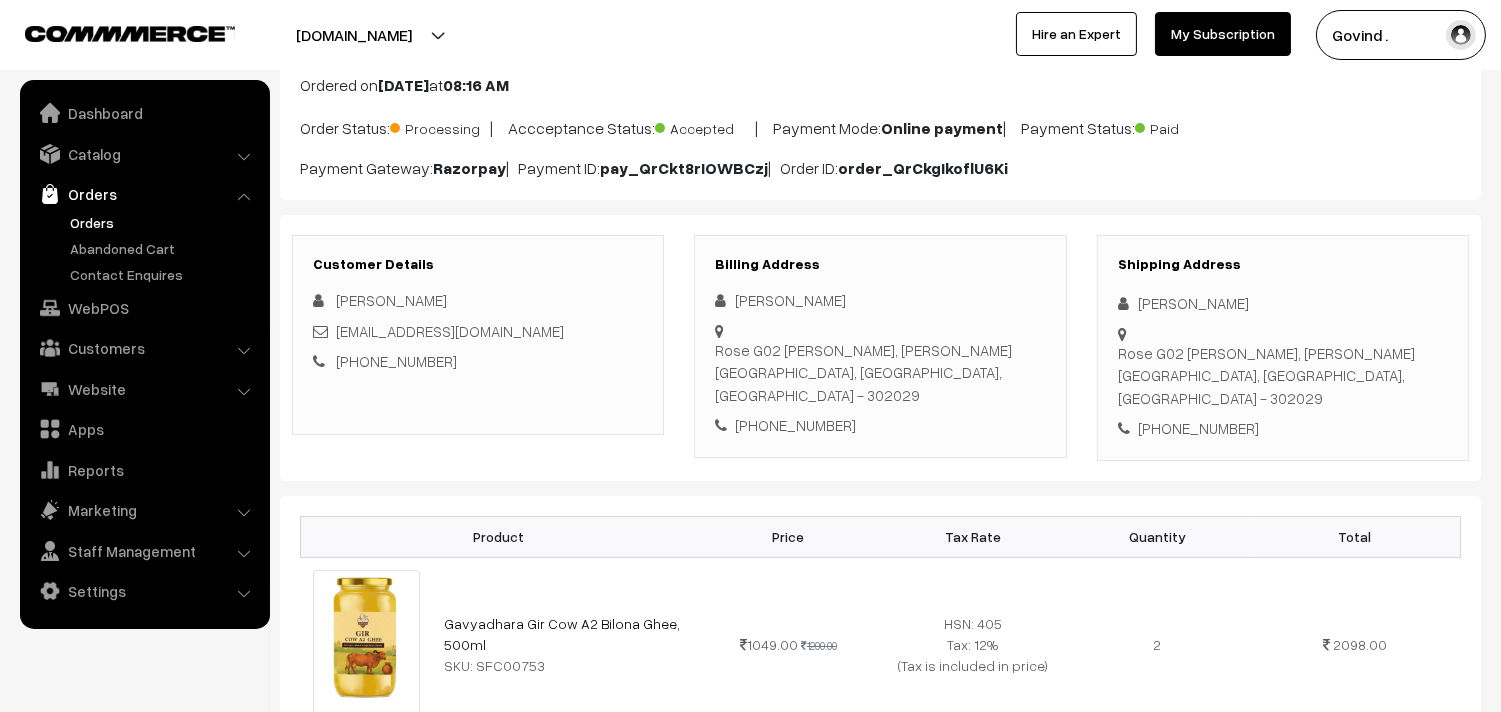 click on "Rose G02 Manglam Aananda, Sanganer
Jaipur,                                 Rajasthan,  India                                 - 302029" at bounding box center (1283, 376) 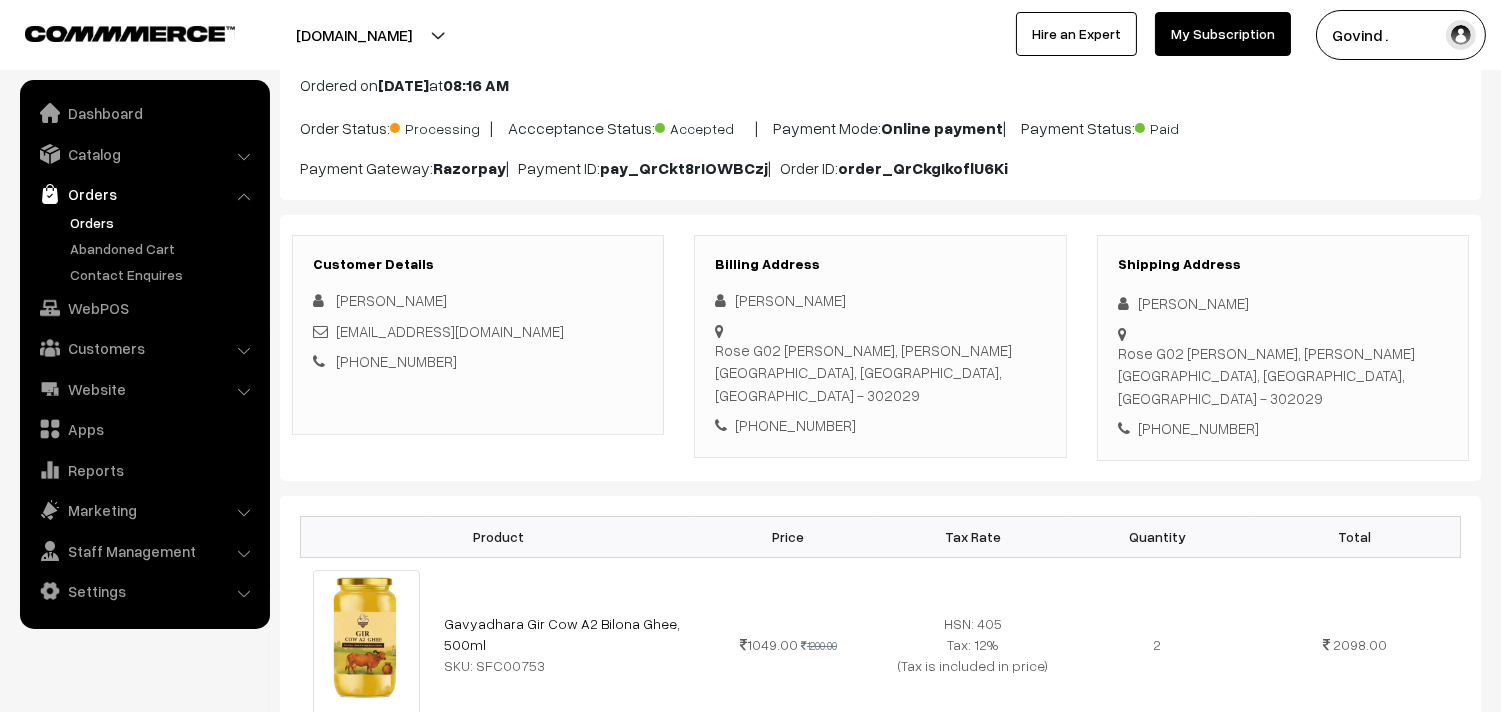 drag, startPoint x: 1135, startPoint y: 303, endPoint x: 1240, endPoint y: 288, distance: 106.06602 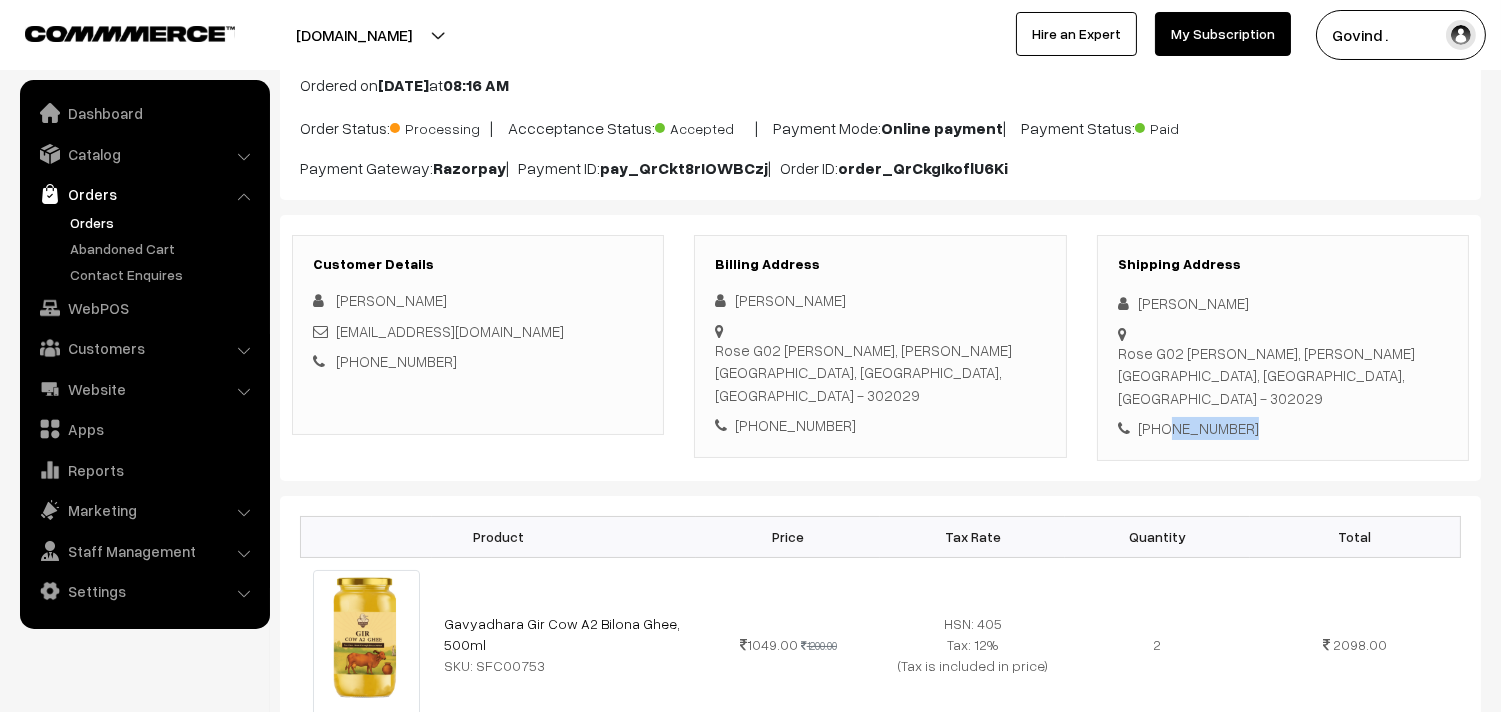 click on "+91 9602368288" at bounding box center (1283, 428) 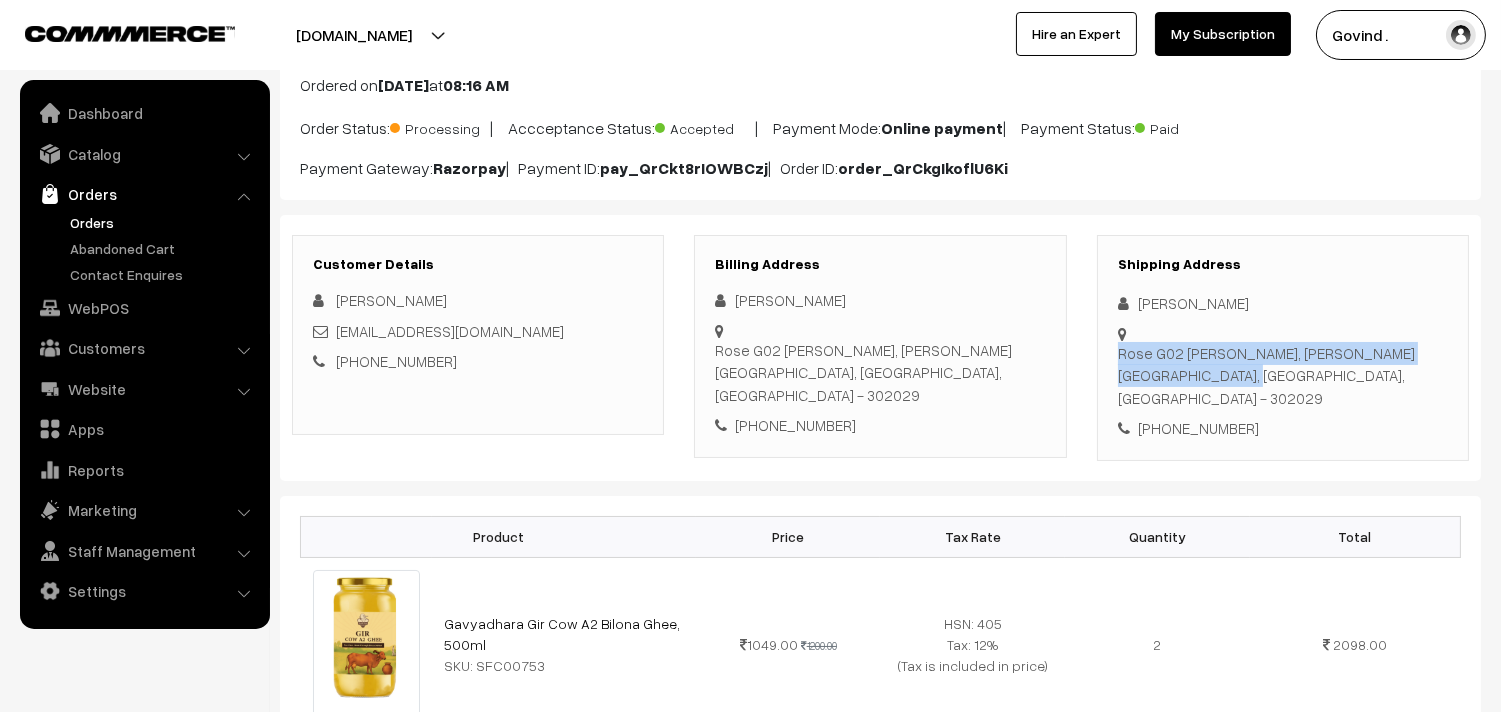 drag, startPoint x: 1173, startPoint y: 354, endPoint x: 1135, endPoint y: 330, distance: 44.94441 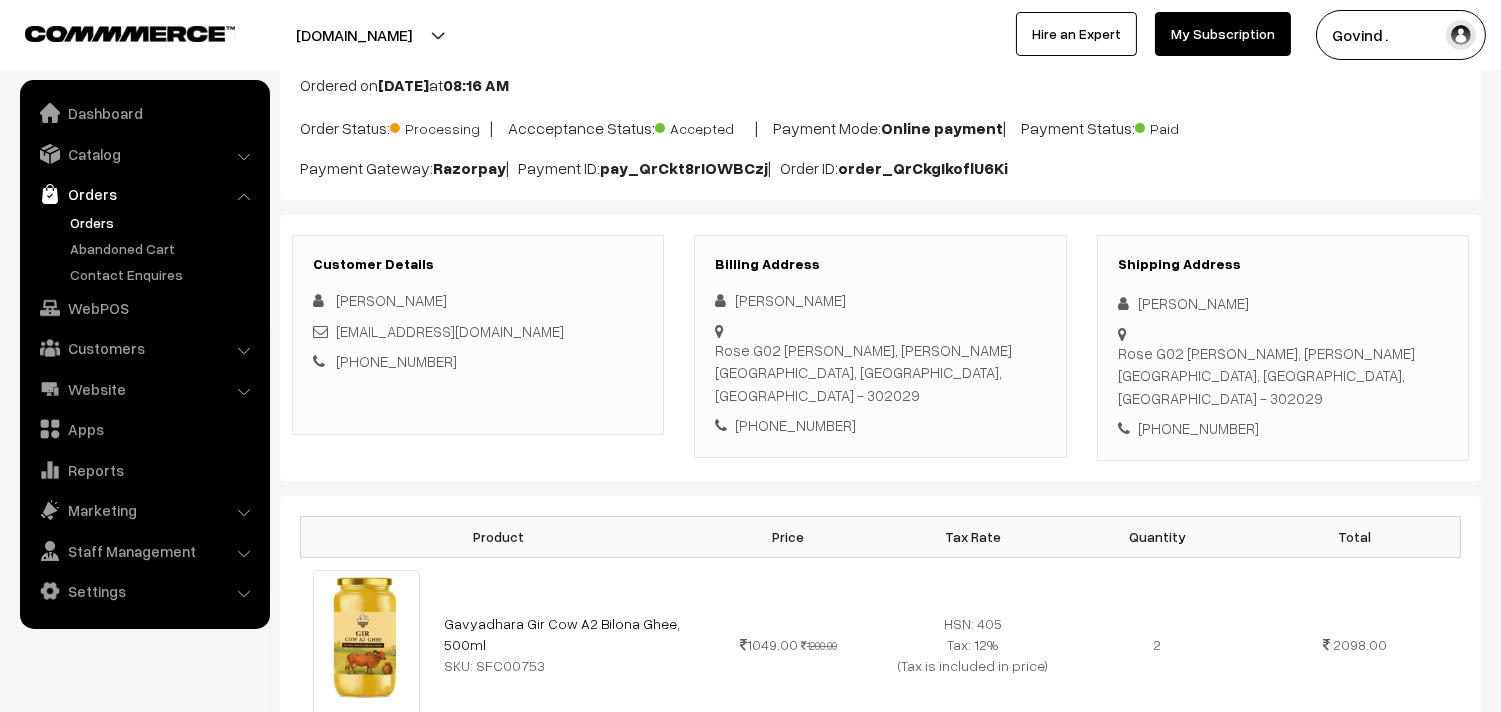 click on "Rose G02 Manglam Aananda, Sanganer
Jaipur,                                 Rajasthan,  India                                 - 302029" at bounding box center (1283, 376) 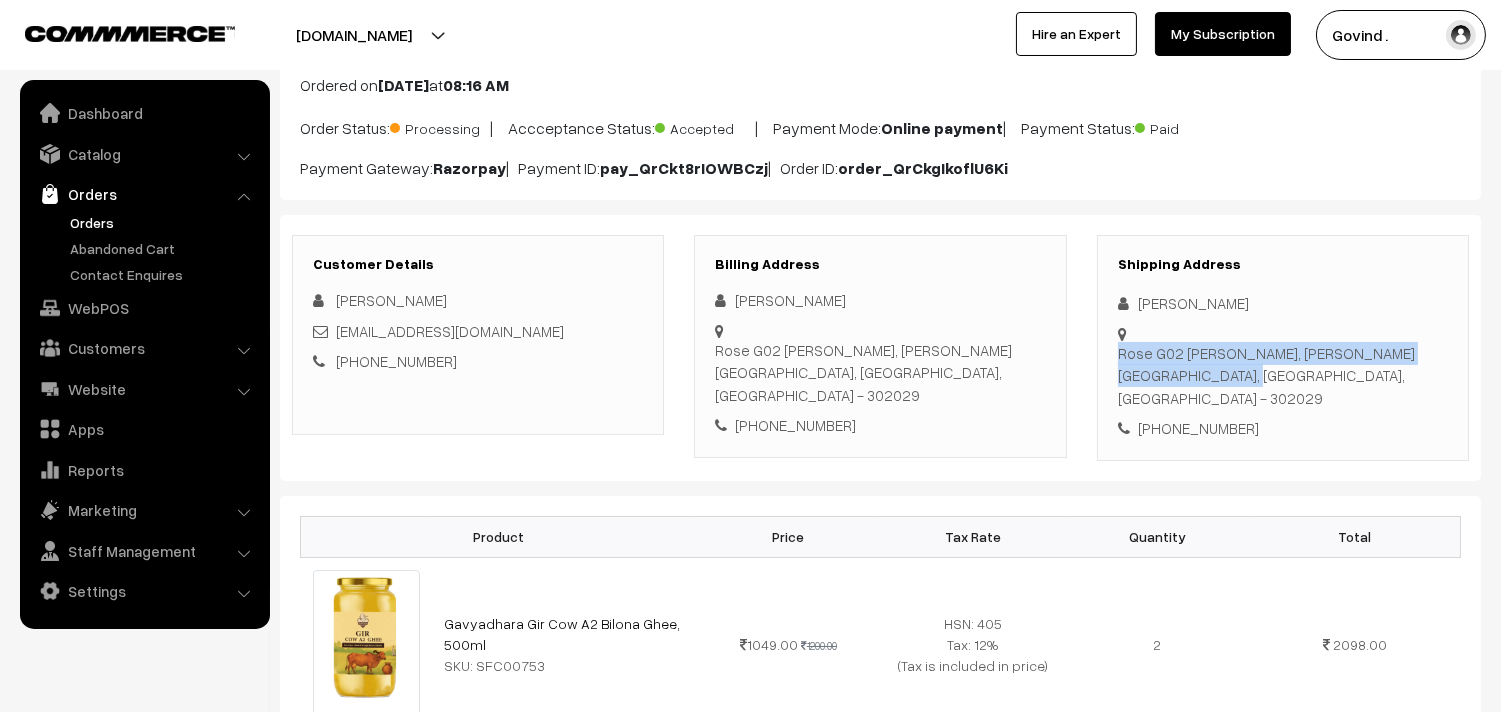 drag, startPoint x: 1172, startPoint y: 351, endPoint x: 1124, endPoint y: 334, distance: 50.92151 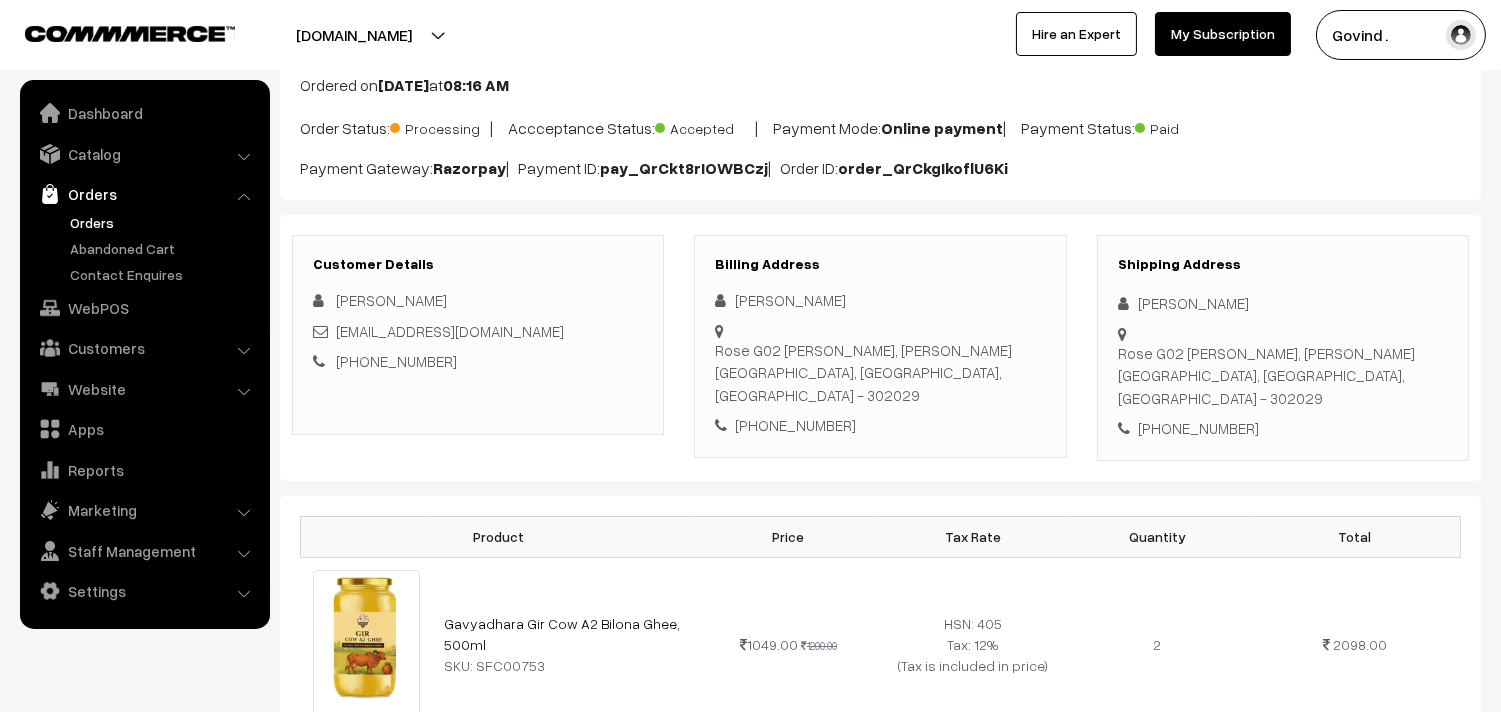 click on "Rose G02 Manglam Aananda, Sanganer
Jaipur,                                 Rajasthan,  India                                 - 302029" at bounding box center (1283, 376) 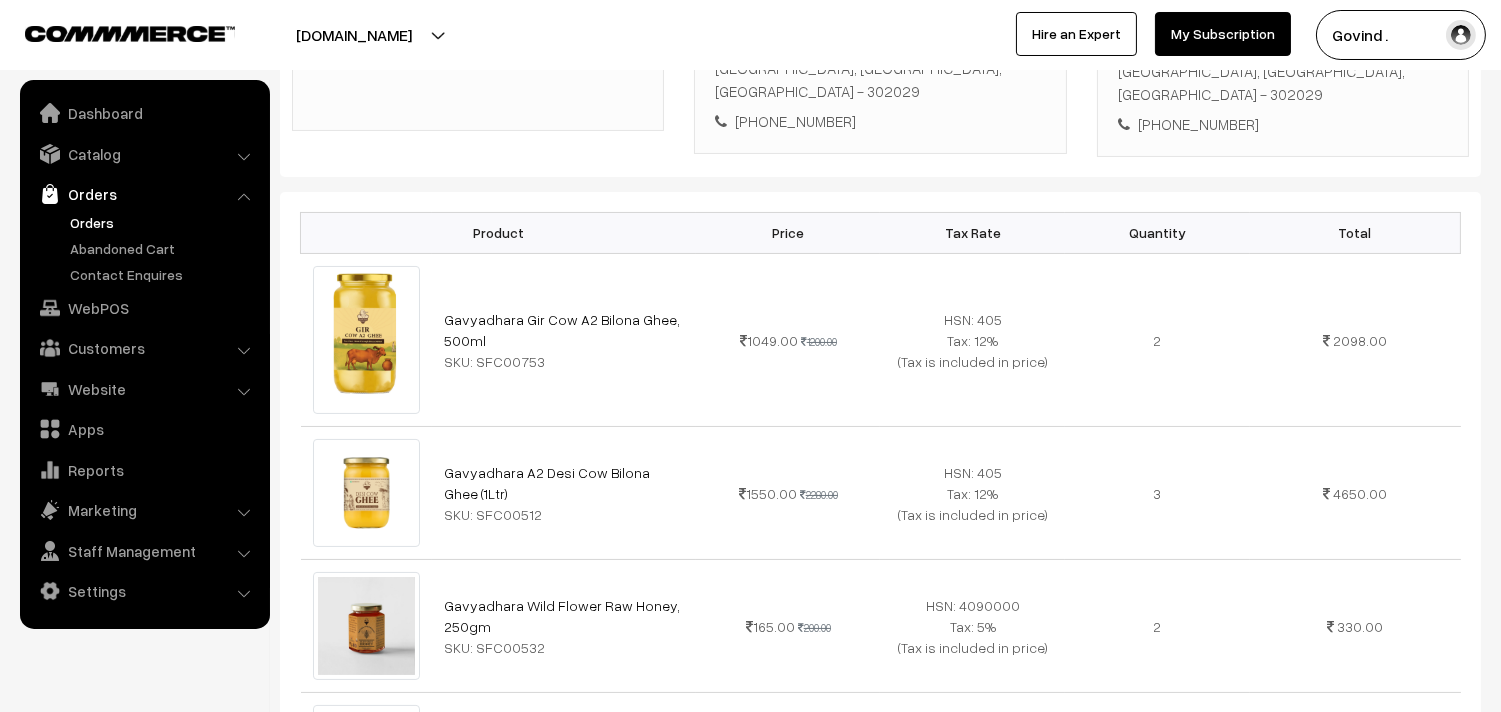 scroll, scrollTop: 463, scrollLeft: 0, axis: vertical 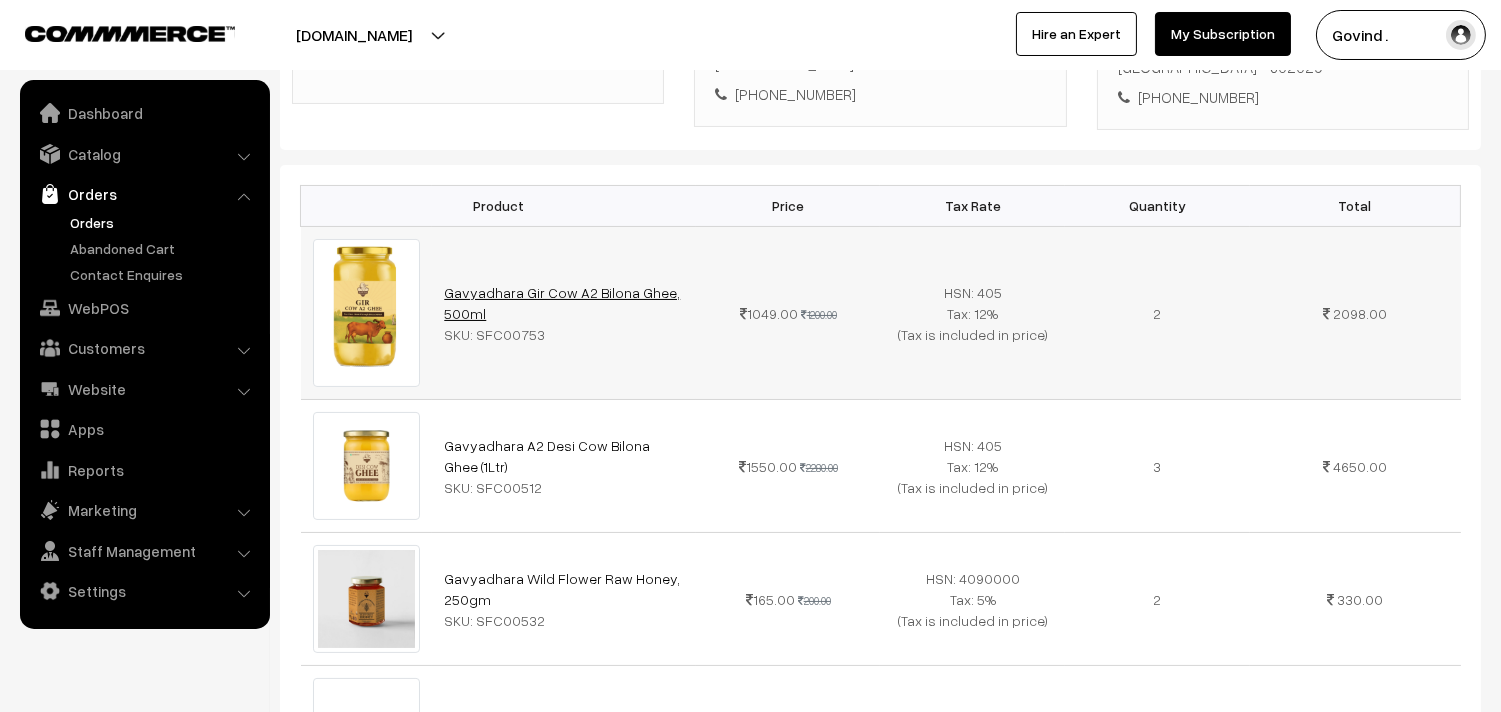 drag, startPoint x: 490, startPoint y: 287, endPoint x: 447, endPoint y: 257, distance: 52.43091 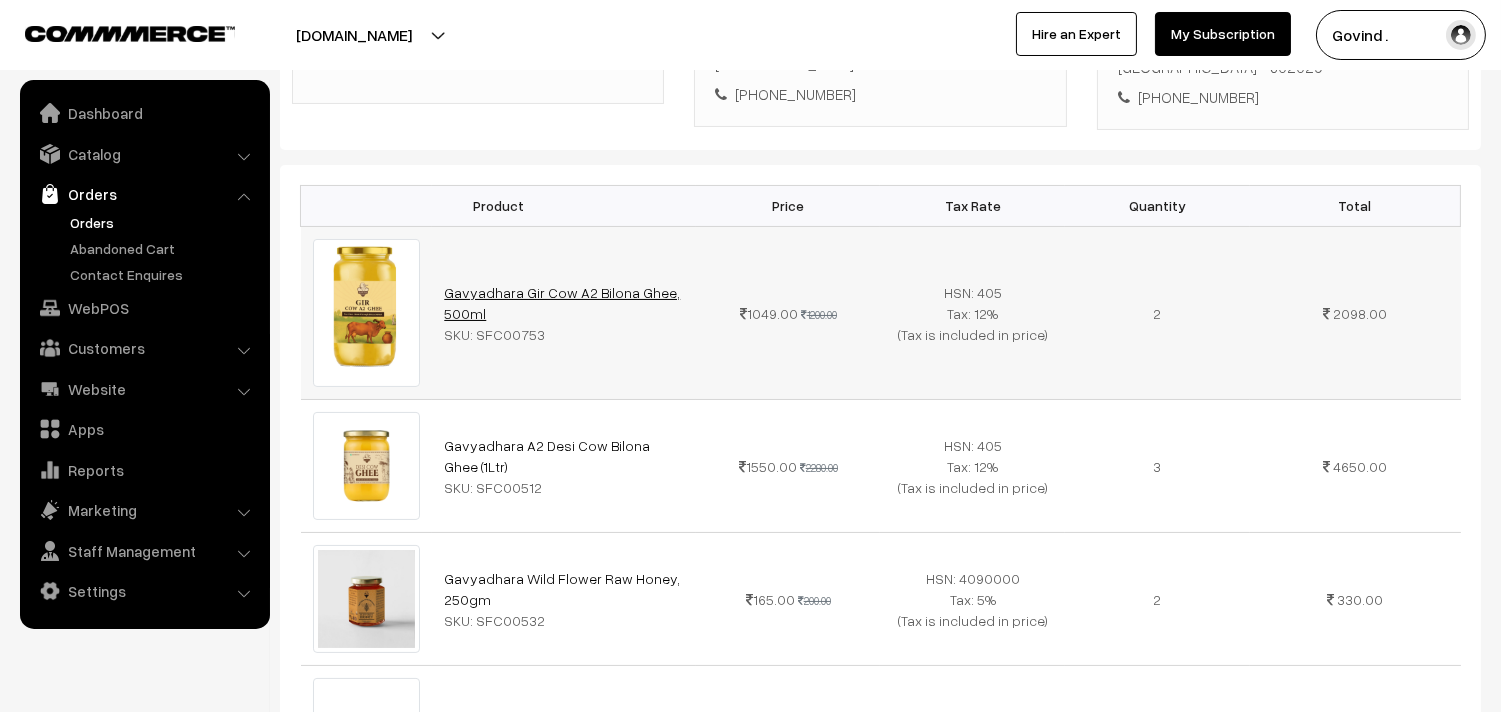 copy on "Gavyadhara Gir Cow A2 Bilona Ghee, 500ml" 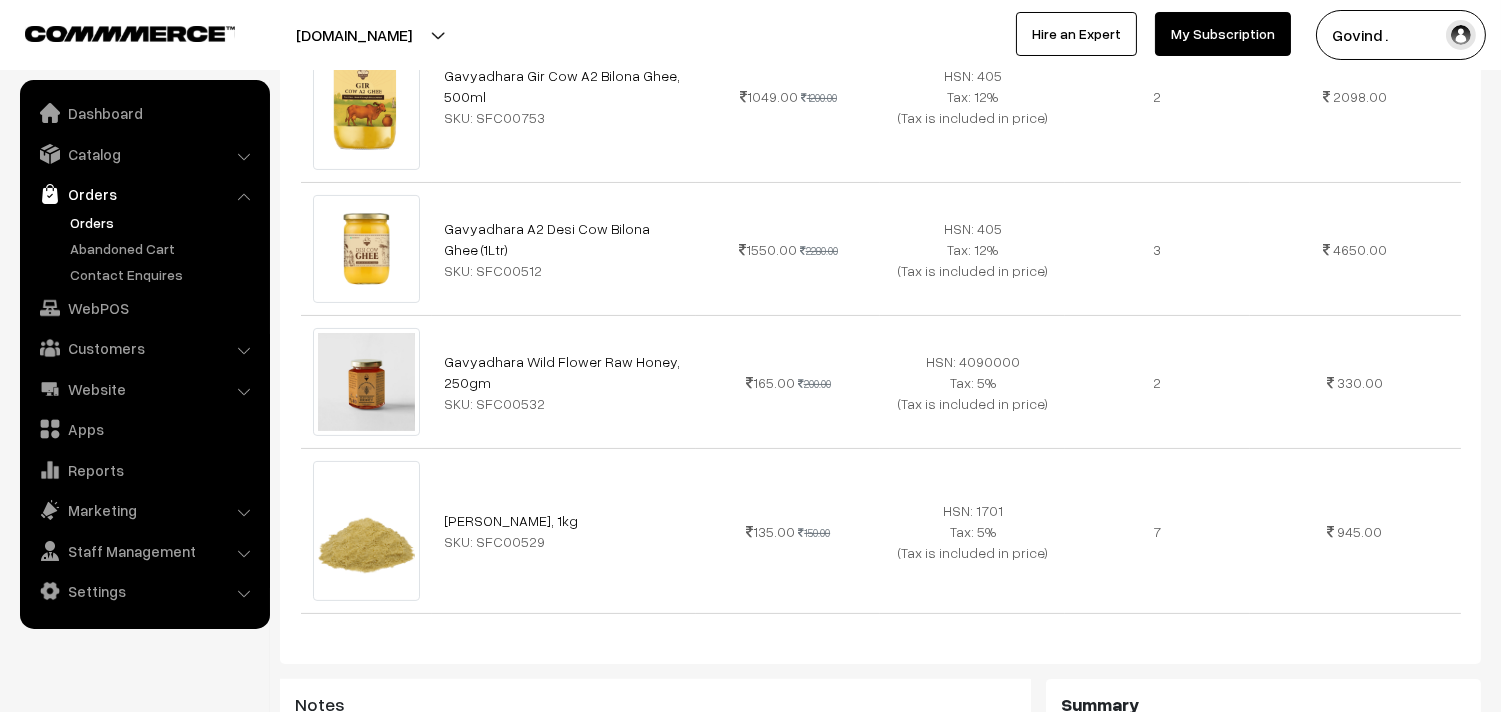scroll, scrollTop: 693, scrollLeft: 0, axis: vertical 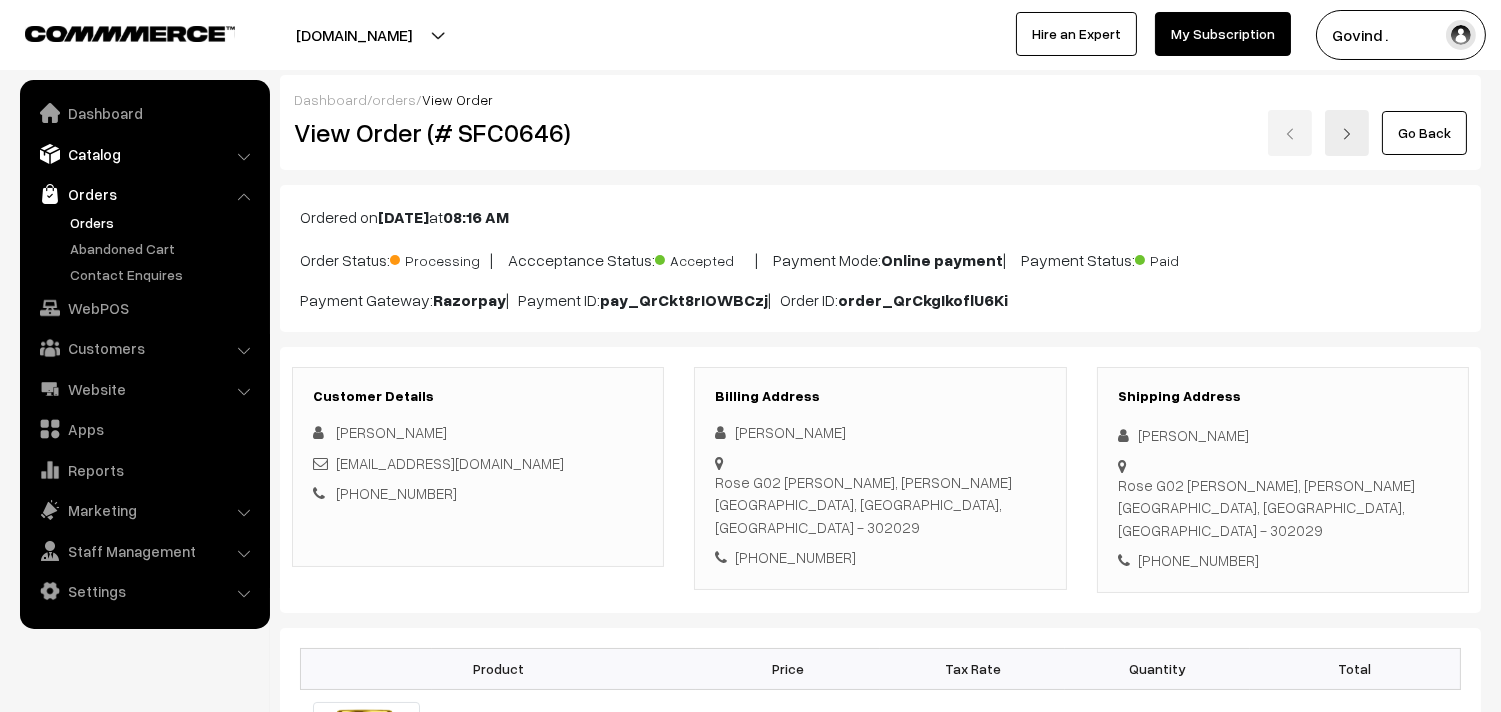 click on "Catalog" at bounding box center (144, 154) 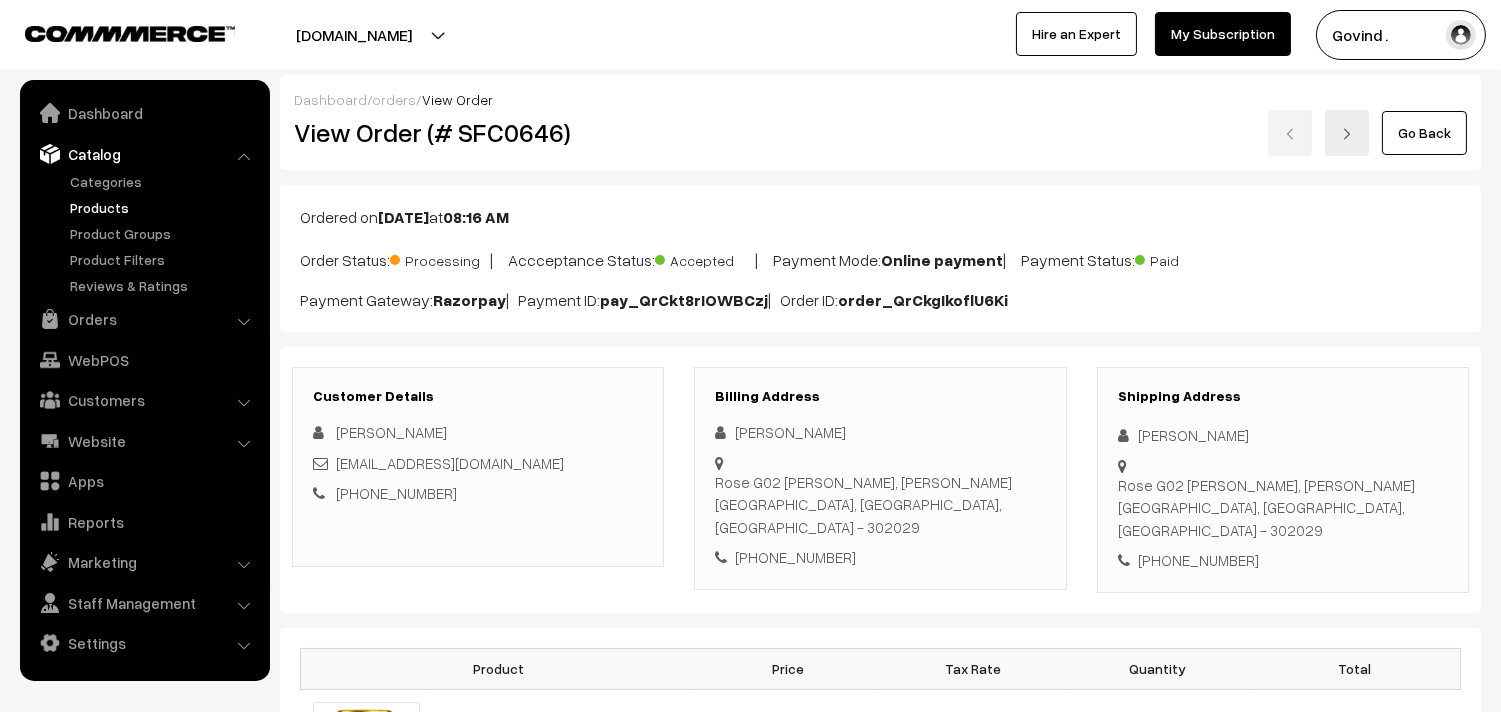 click on "Products" at bounding box center [164, 207] 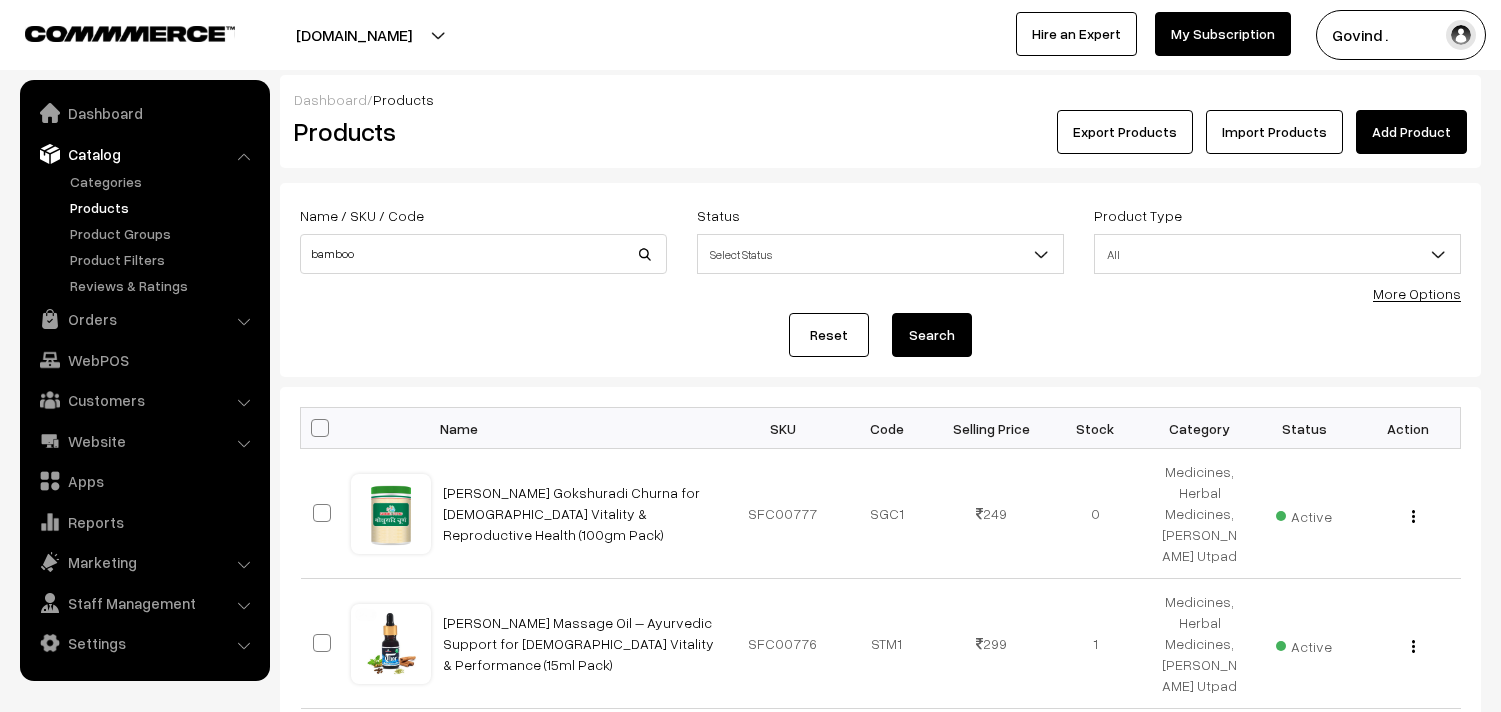 scroll, scrollTop: 0, scrollLeft: 0, axis: both 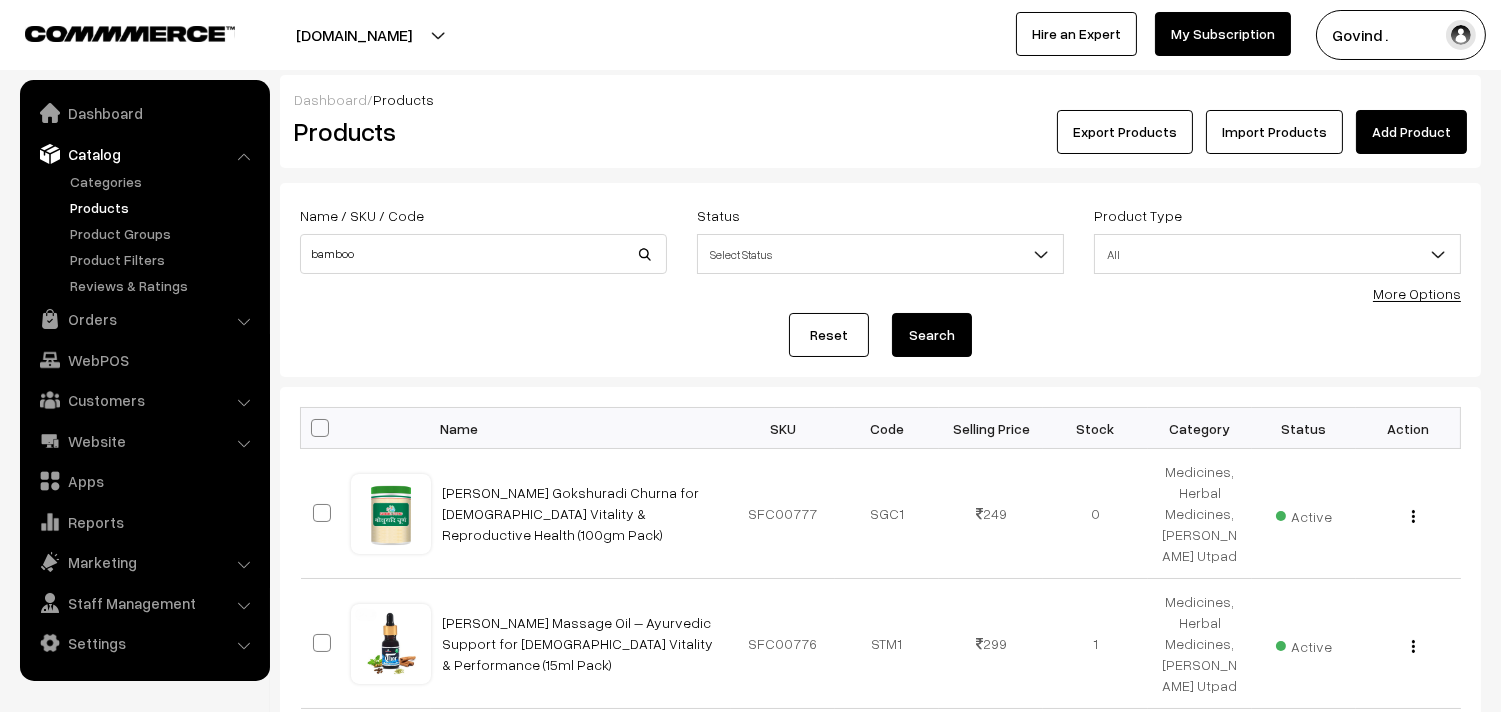 type on "bamboo" 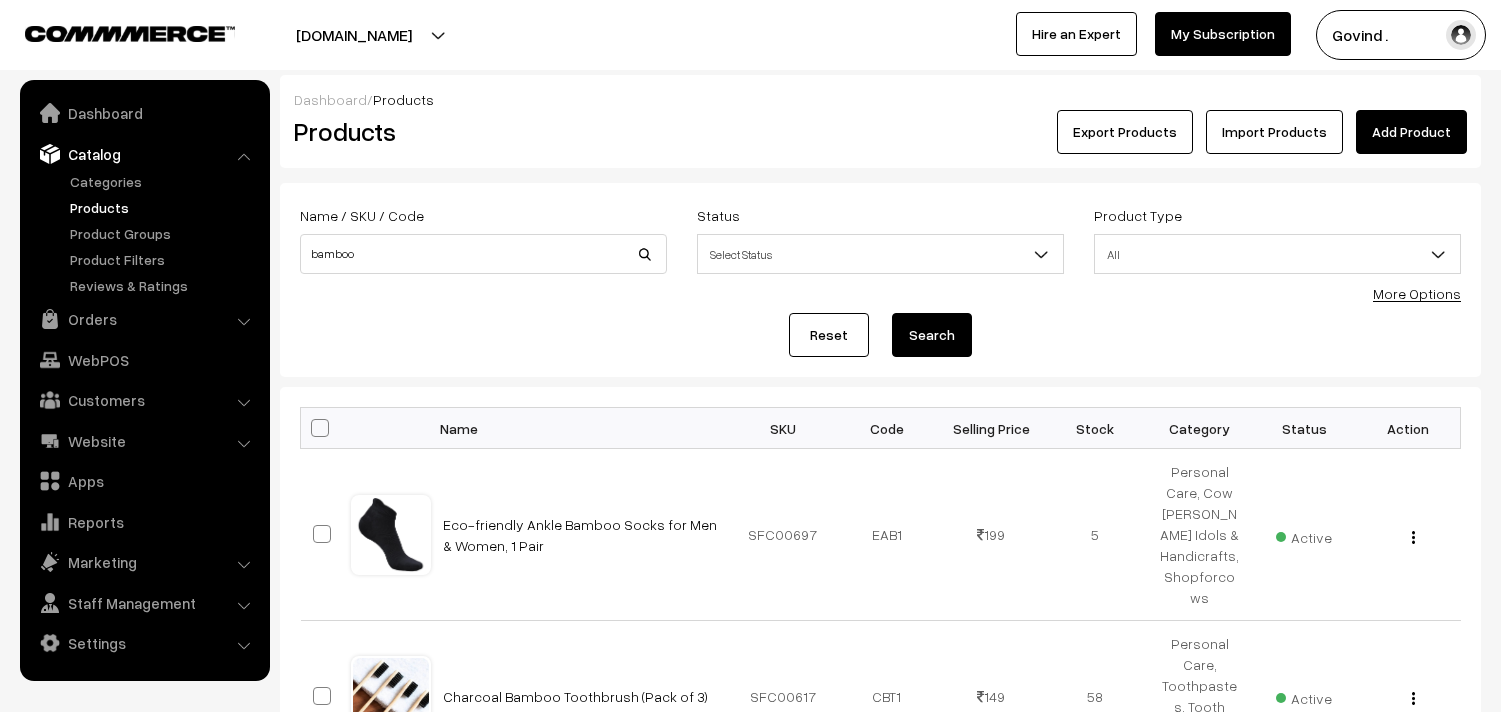 scroll, scrollTop: 0, scrollLeft: 0, axis: both 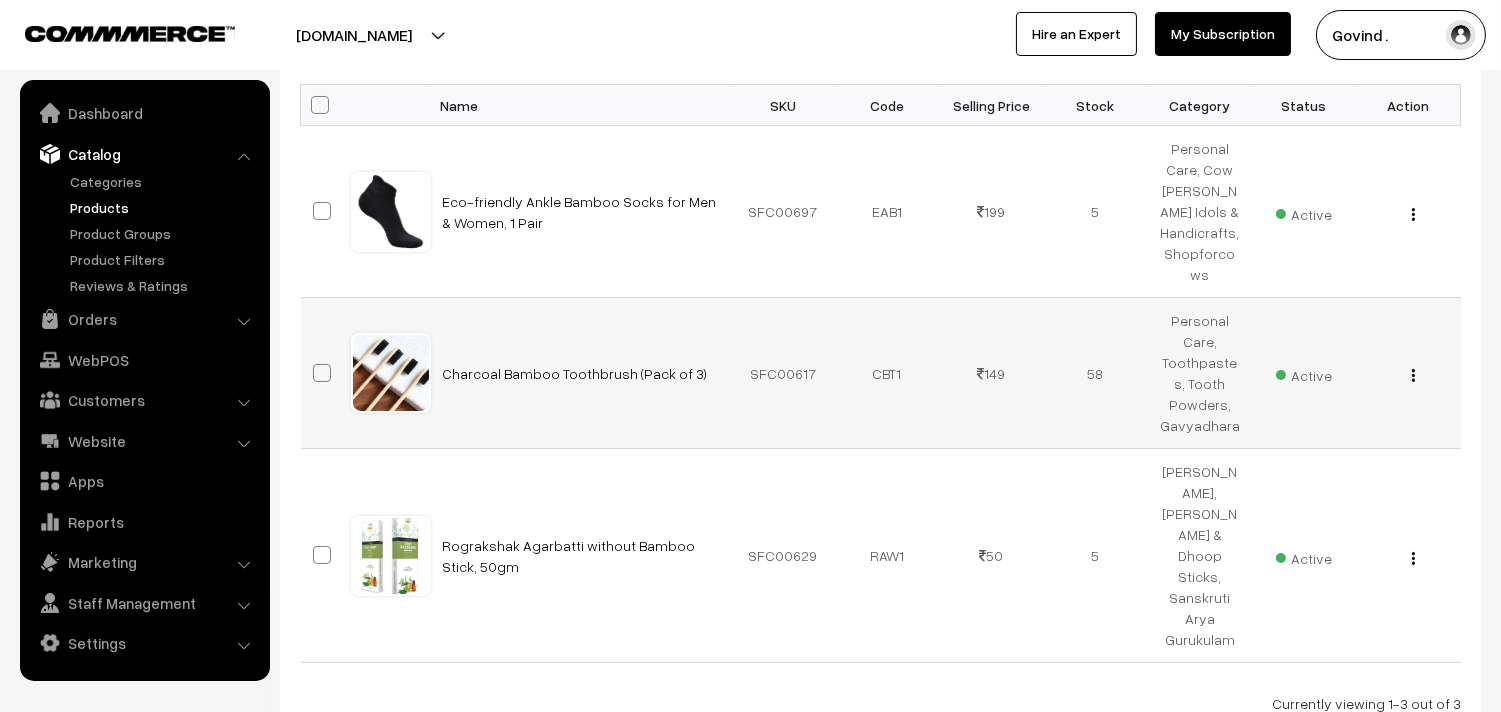 click at bounding box center (1413, 375) 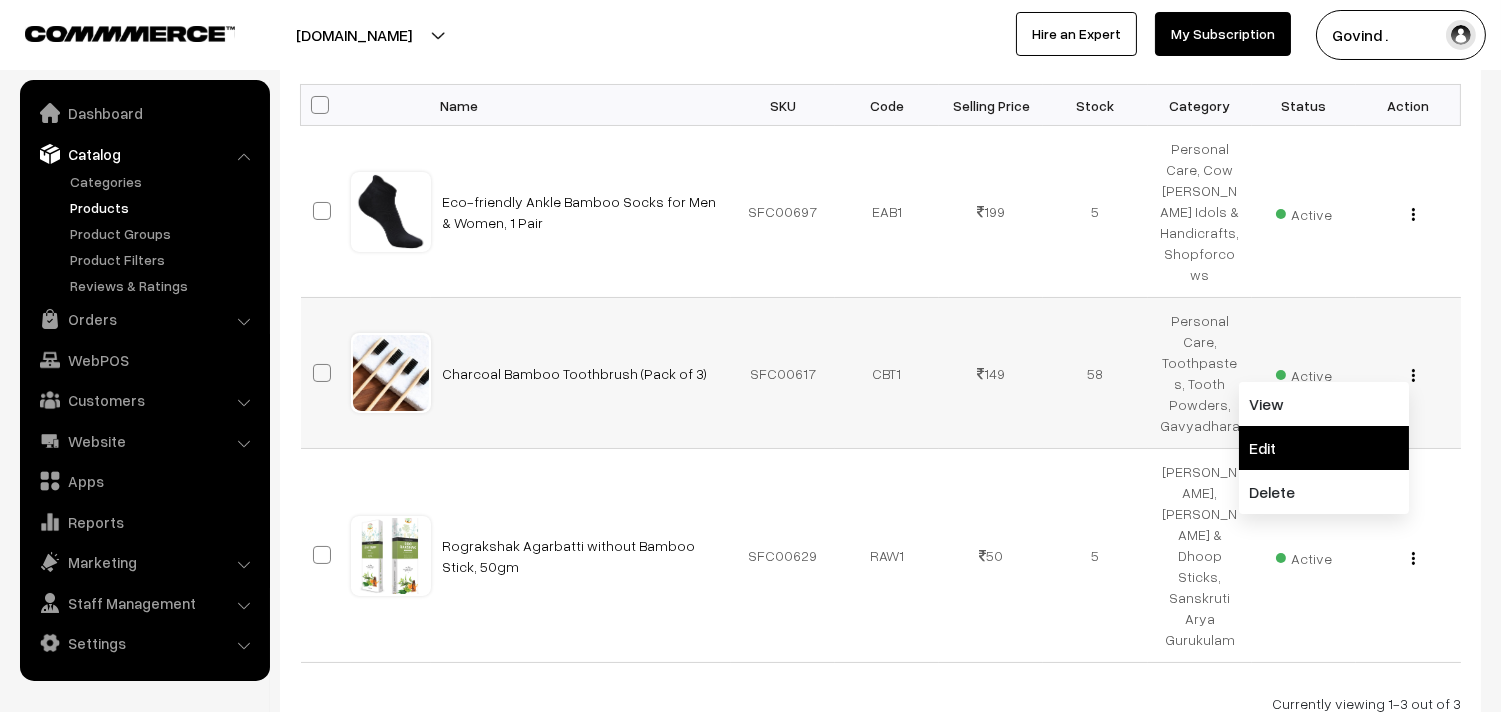 click on "Edit" at bounding box center (1324, 448) 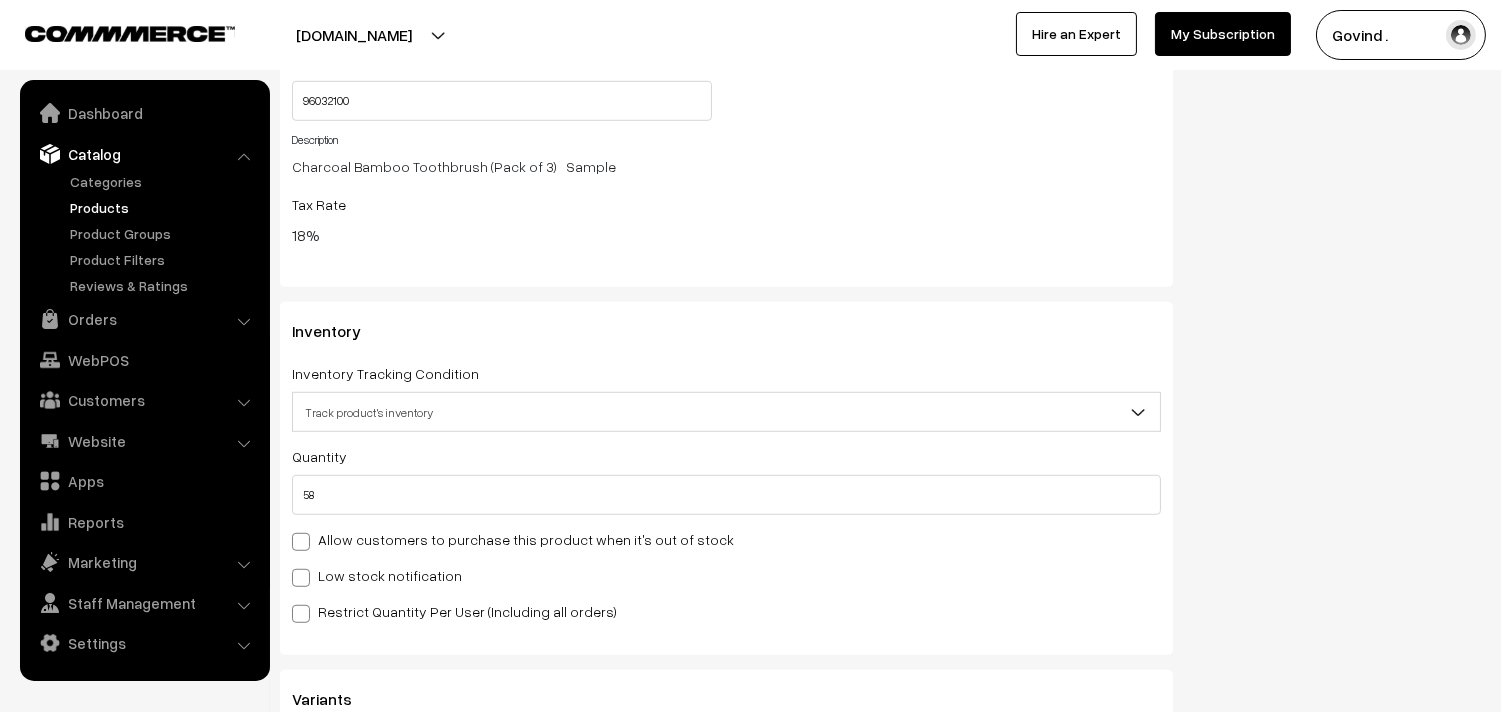 scroll, scrollTop: 2491, scrollLeft: 0, axis: vertical 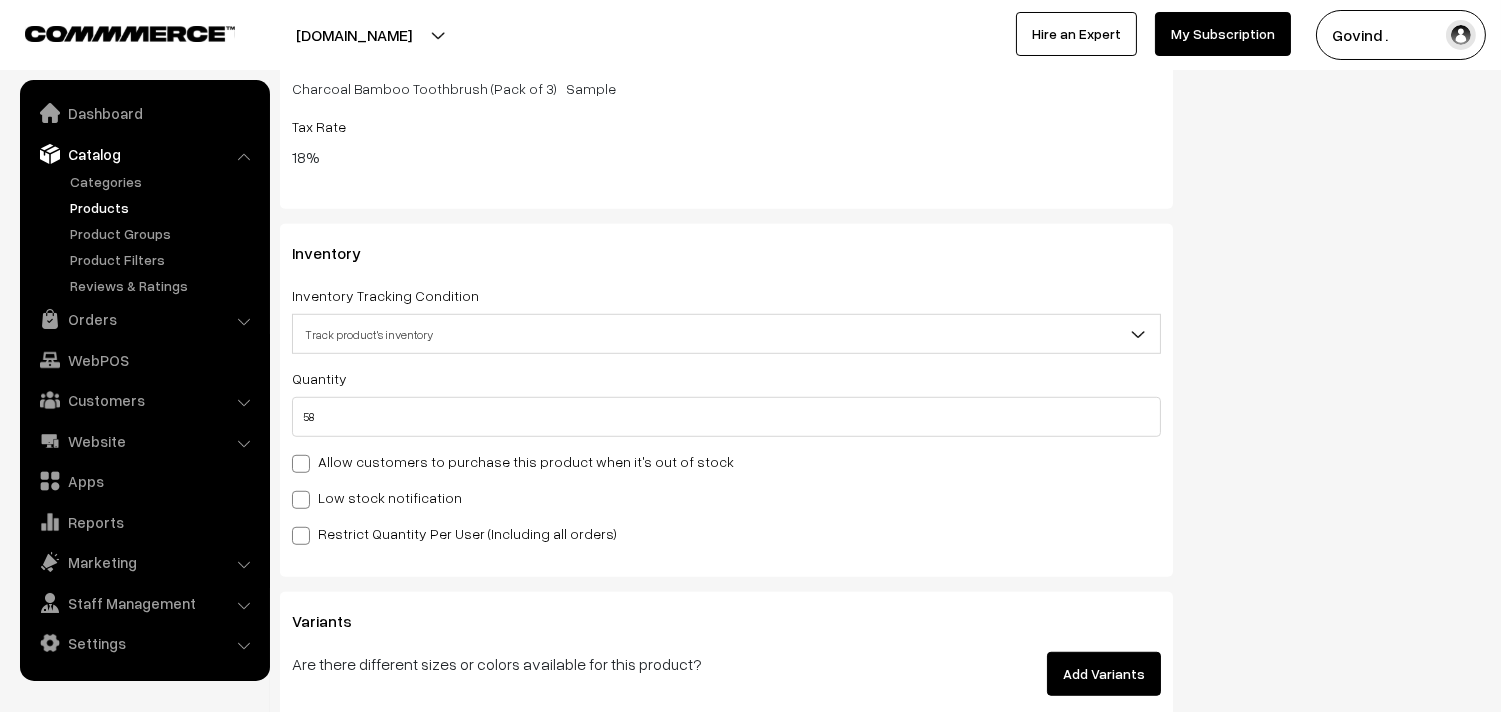click on "Thank you for showing interest. Our team will call you shortly.
Close
shopforcows.com
Go to Website
Create New Store" at bounding box center [750, -2135] 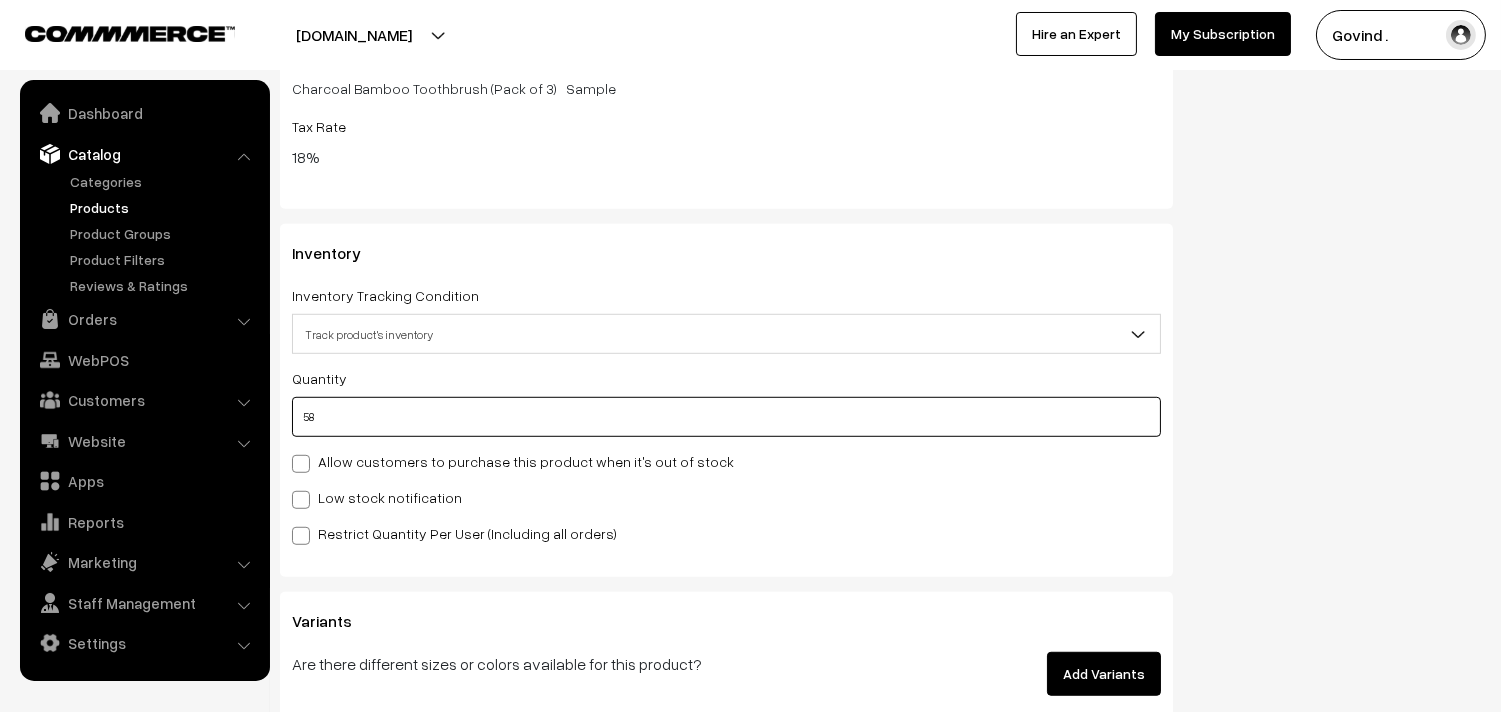 click on "58" at bounding box center (726, 417) 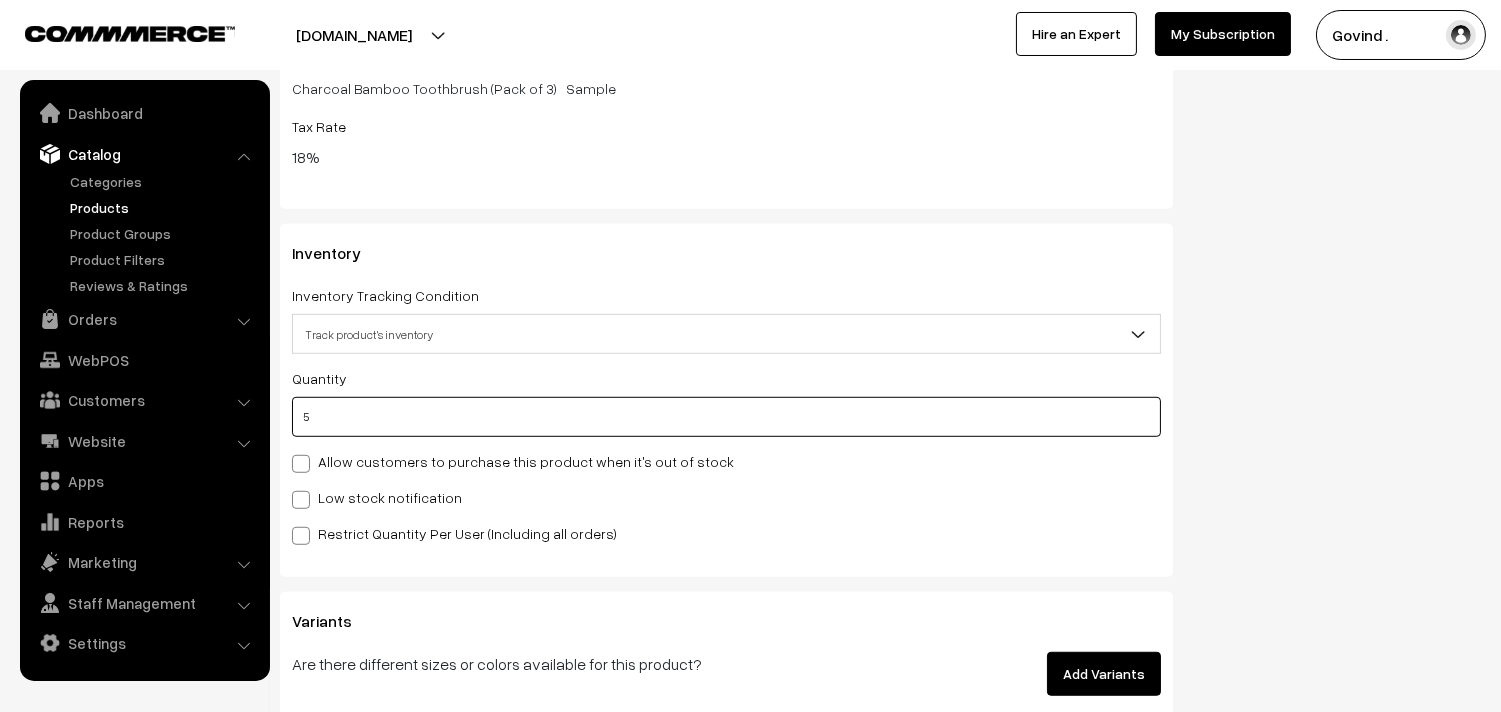 type on "63" 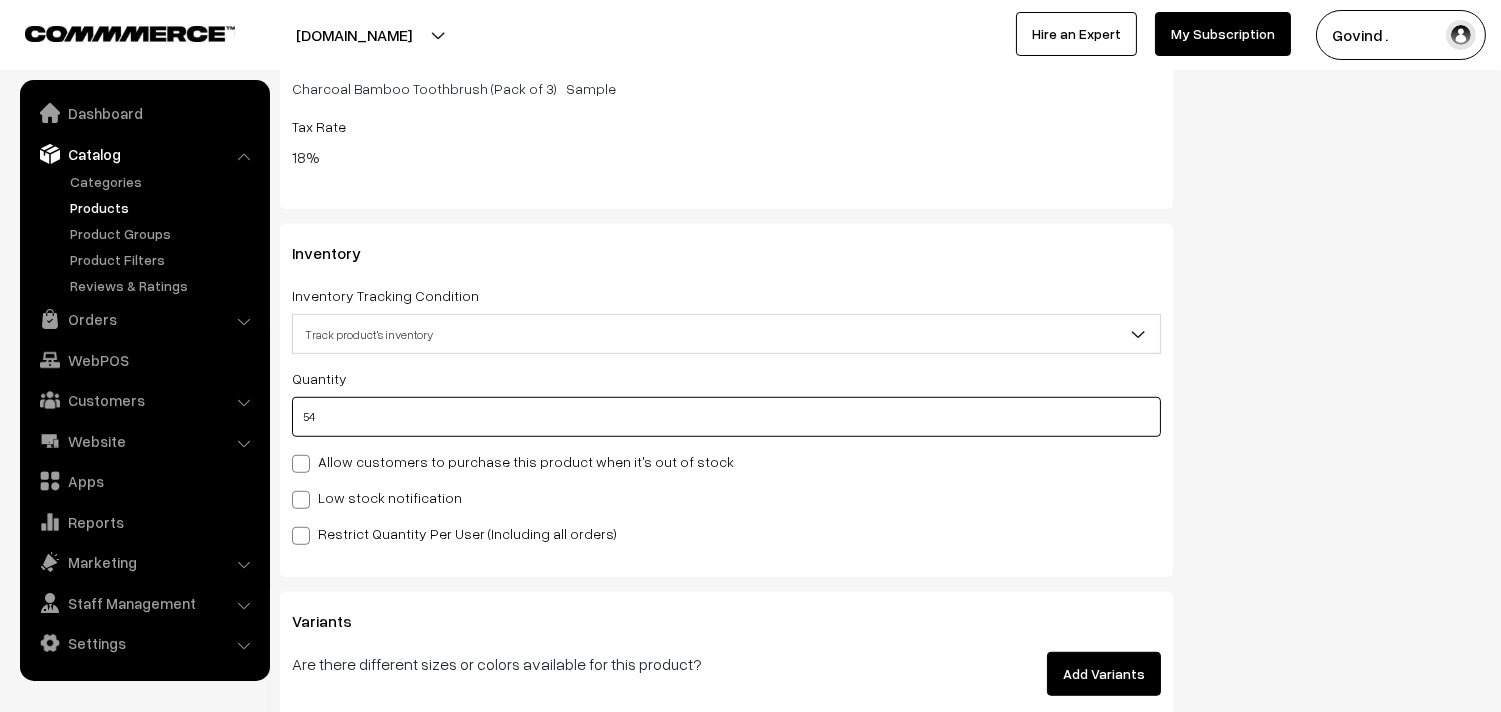 type on "112" 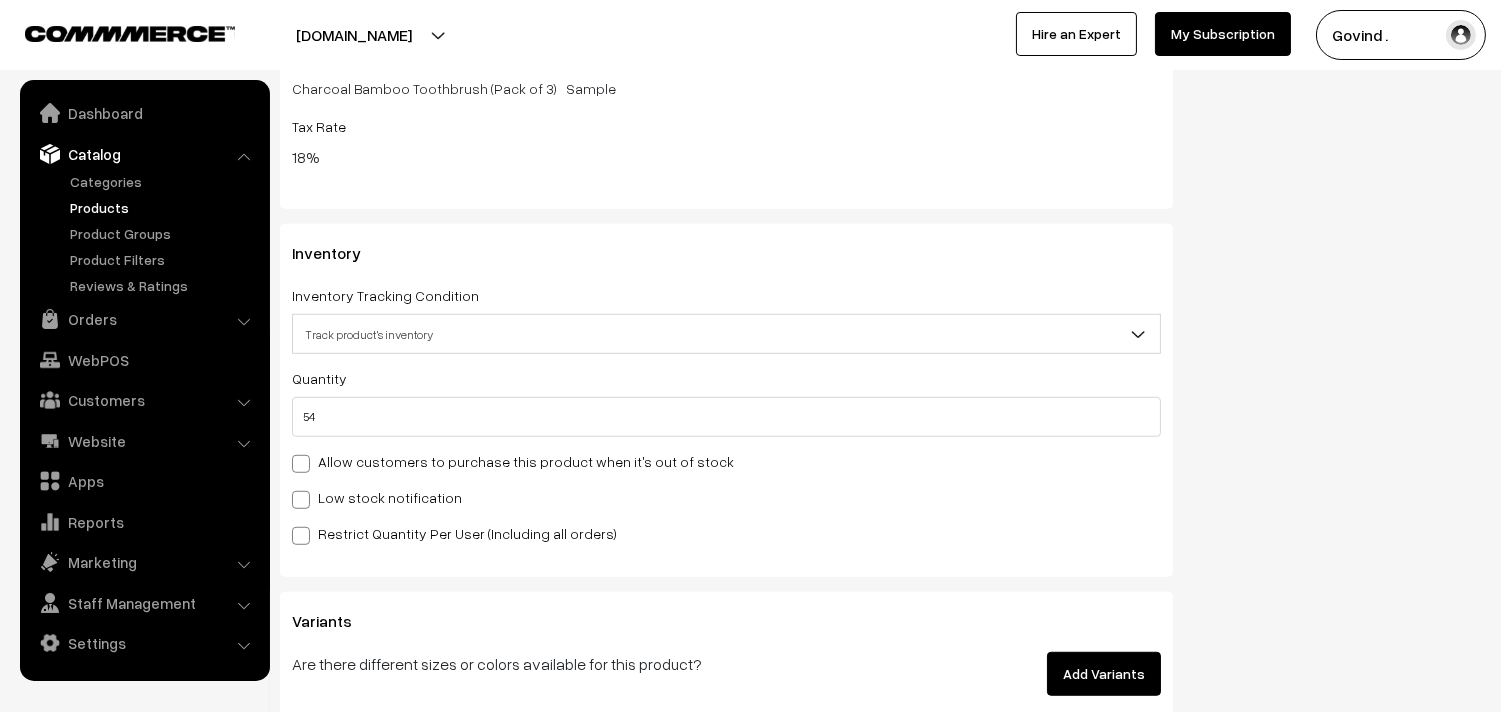 click on "Status
Active
Inactive
Active
Publish Date
Product Type
-- Select --
-- Select --
Filter Color
Hand Picked Related Products
× × ×" at bounding box center [1342, -707] 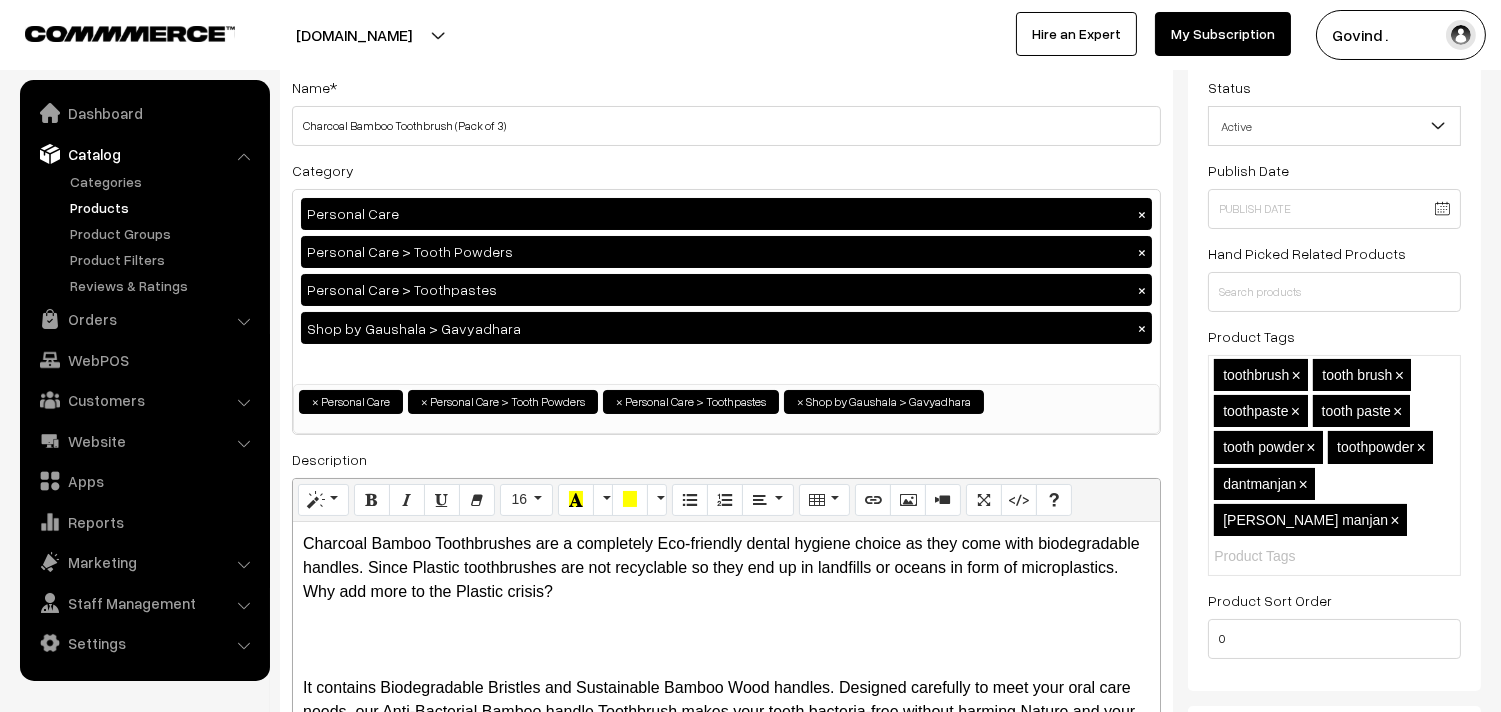 scroll, scrollTop: 0, scrollLeft: 0, axis: both 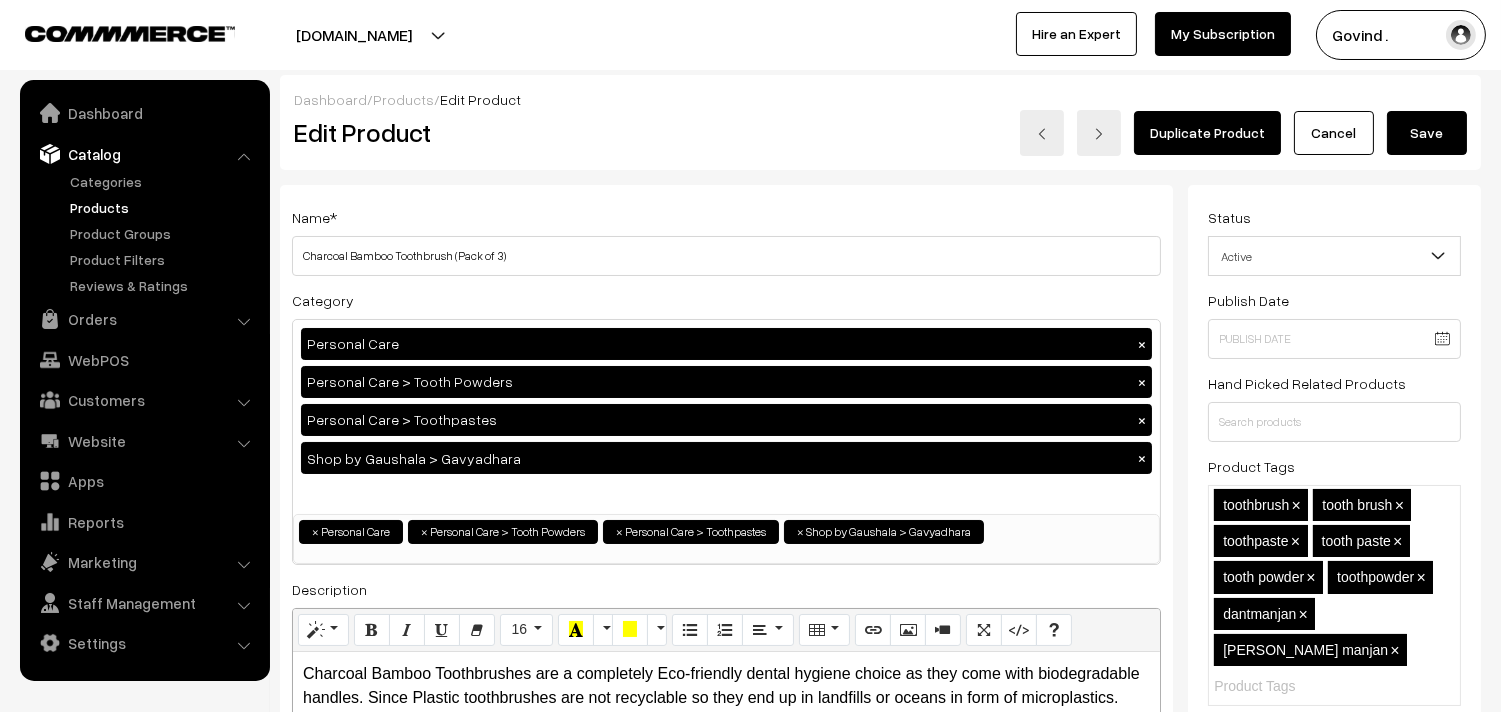 click on "Save" at bounding box center (1427, 133) 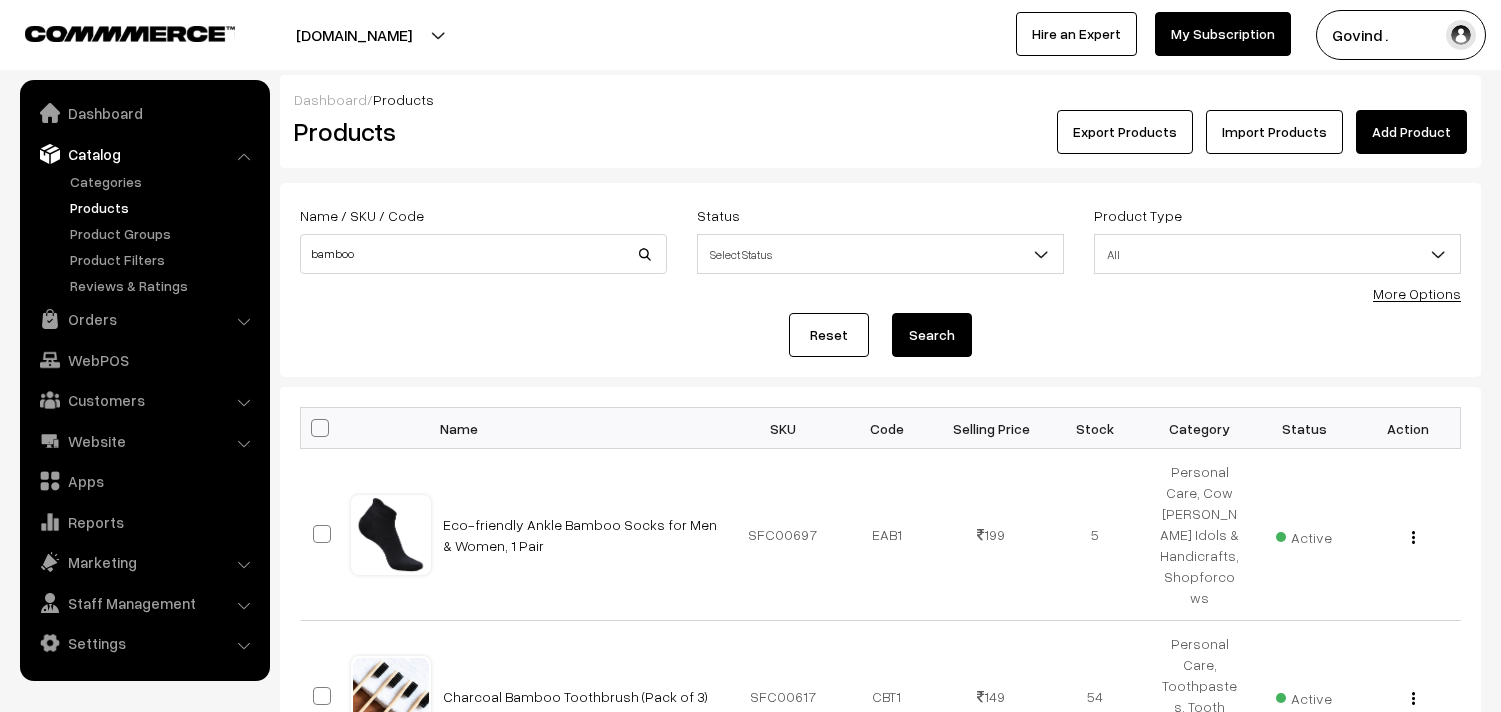 scroll, scrollTop: 0, scrollLeft: 0, axis: both 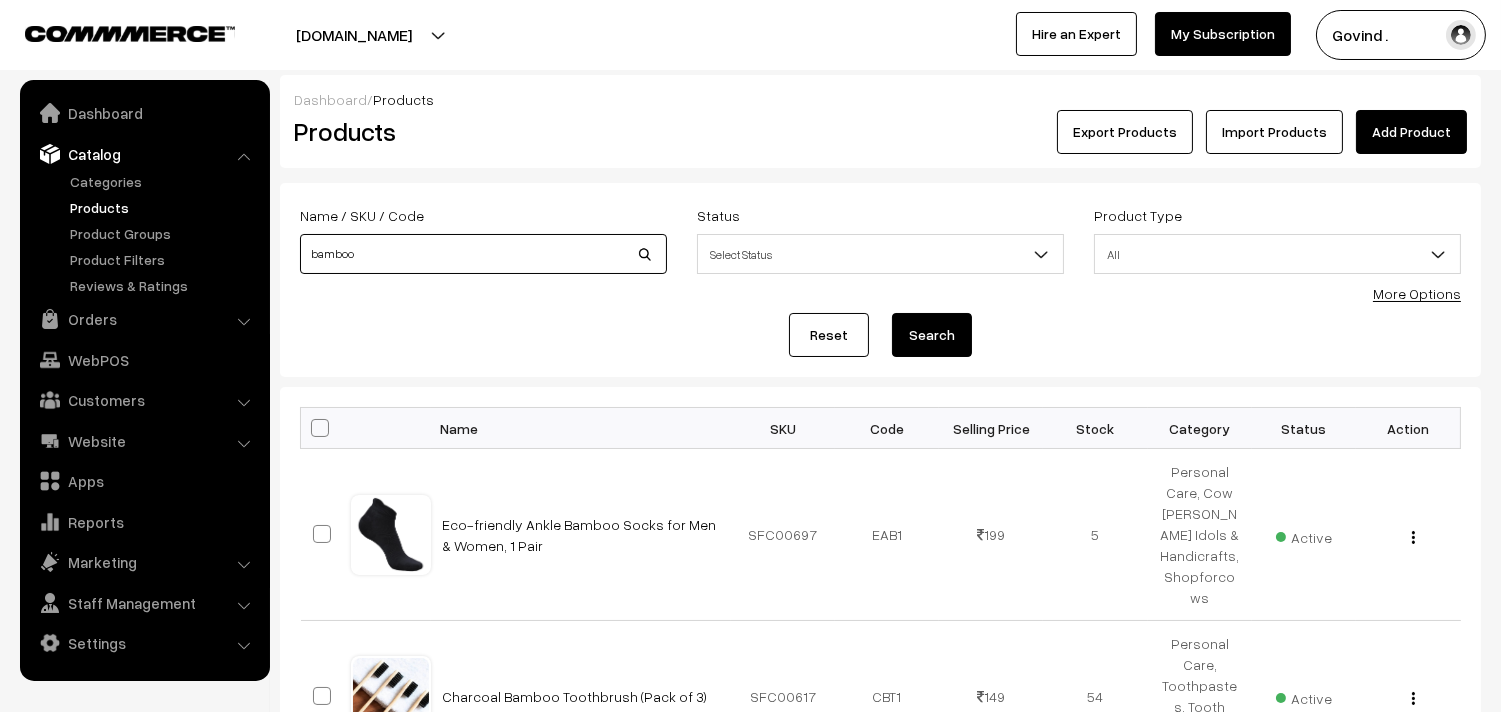 click on "bamboo" at bounding box center (483, 254) 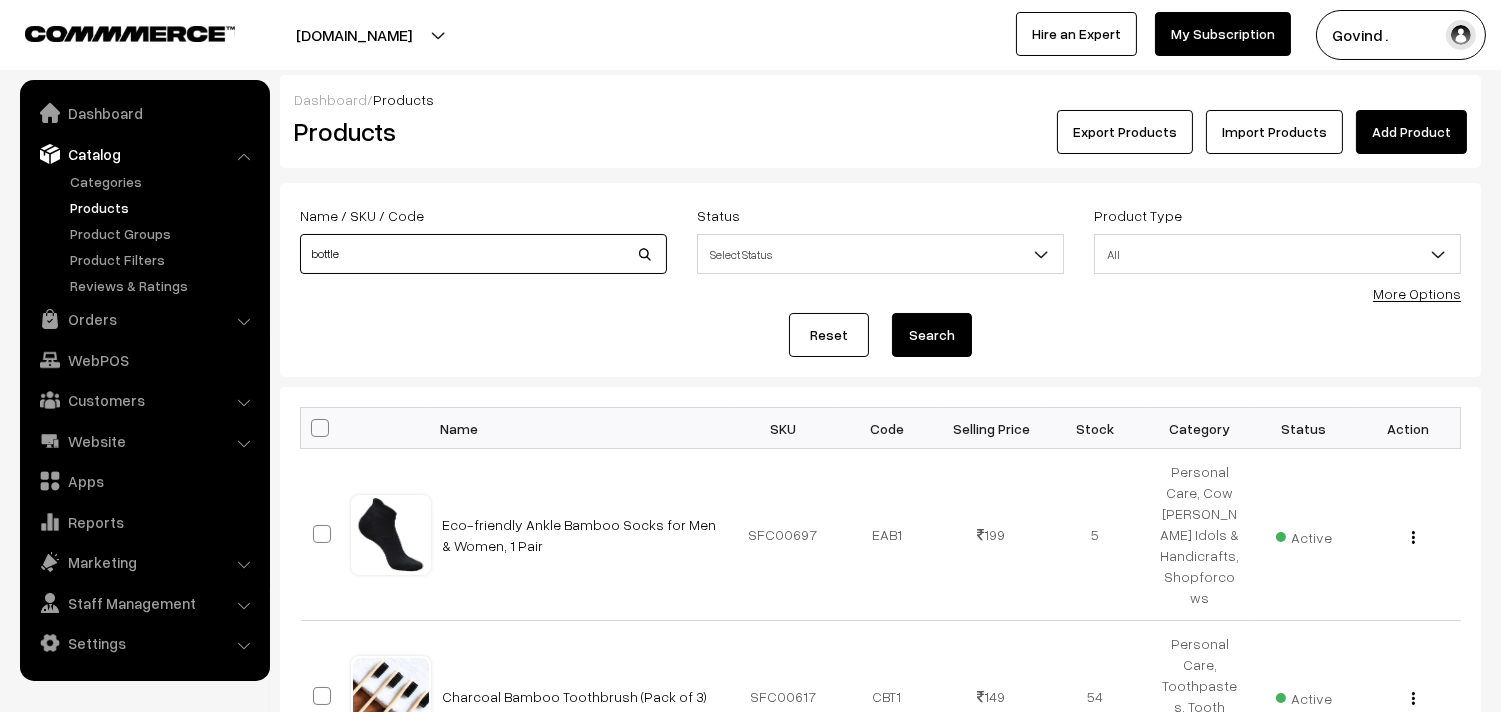 type on "bottle" 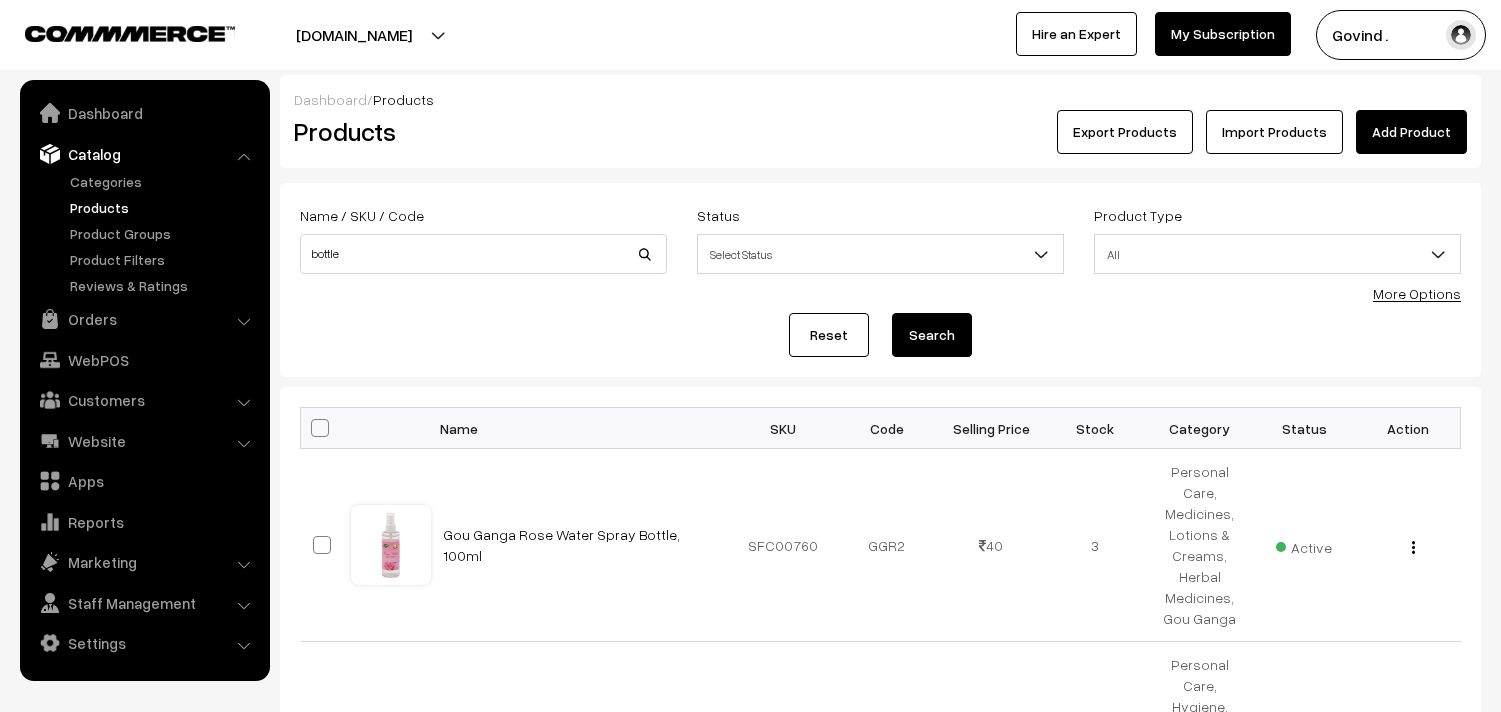 scroll, scrollTop: 0, scrollLeft: 0, axis: both 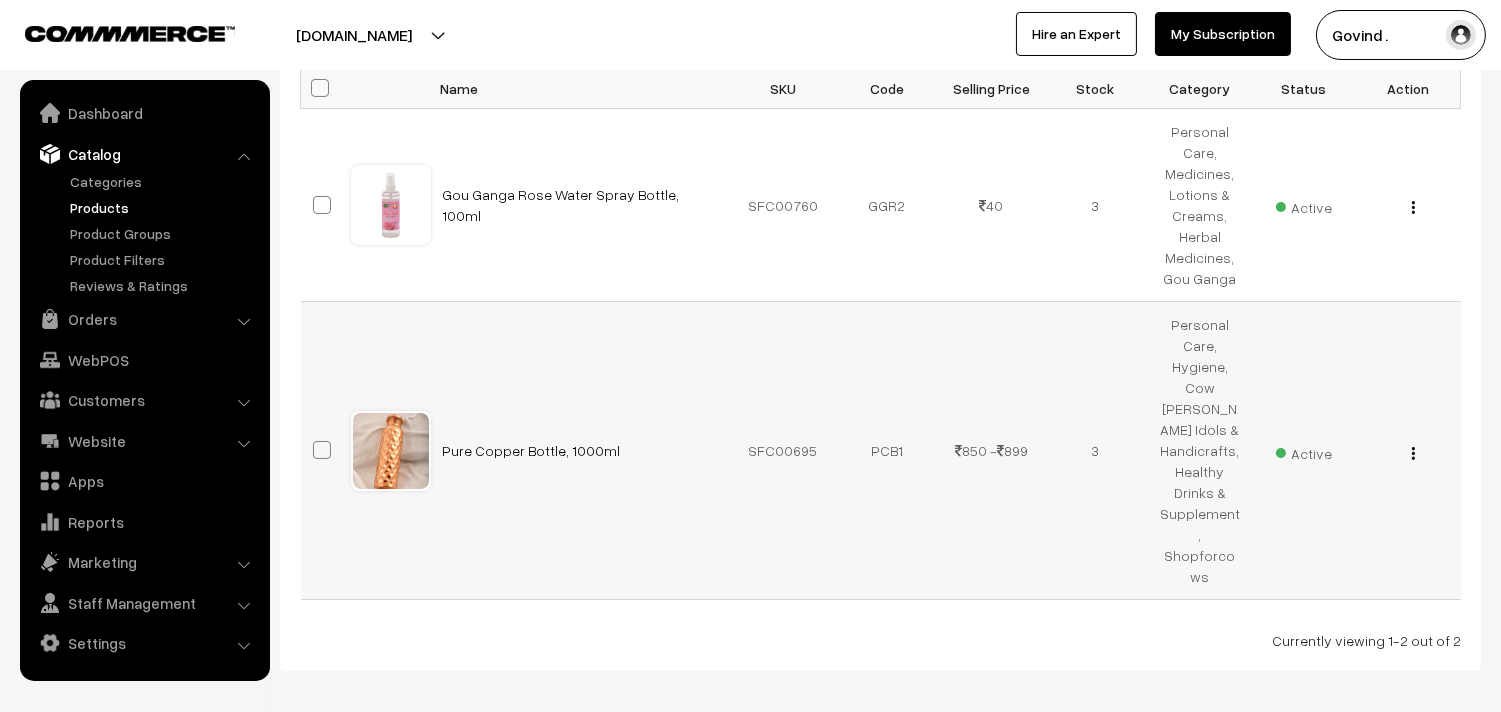 click at bounding box center [1413, 453] 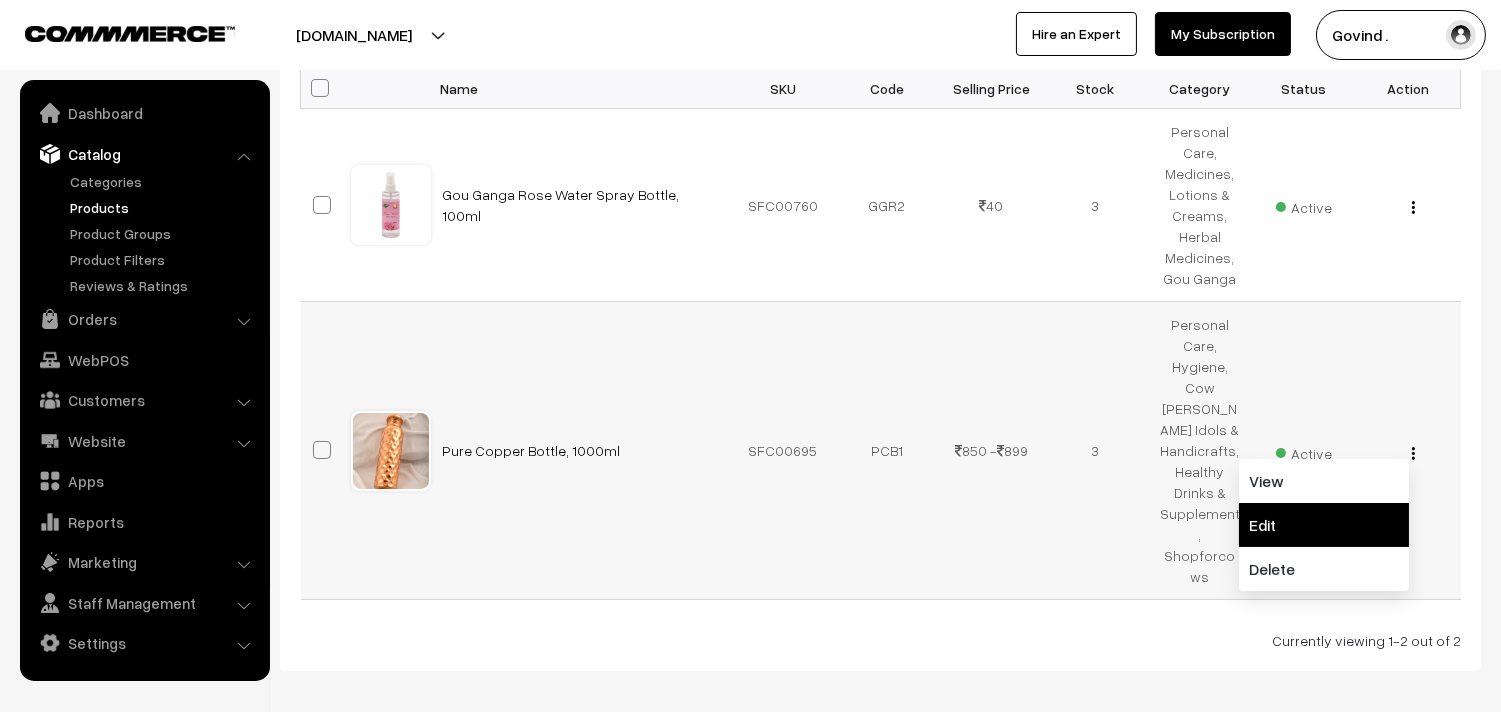 click on "Edit" at bounding box center [1324, 525] 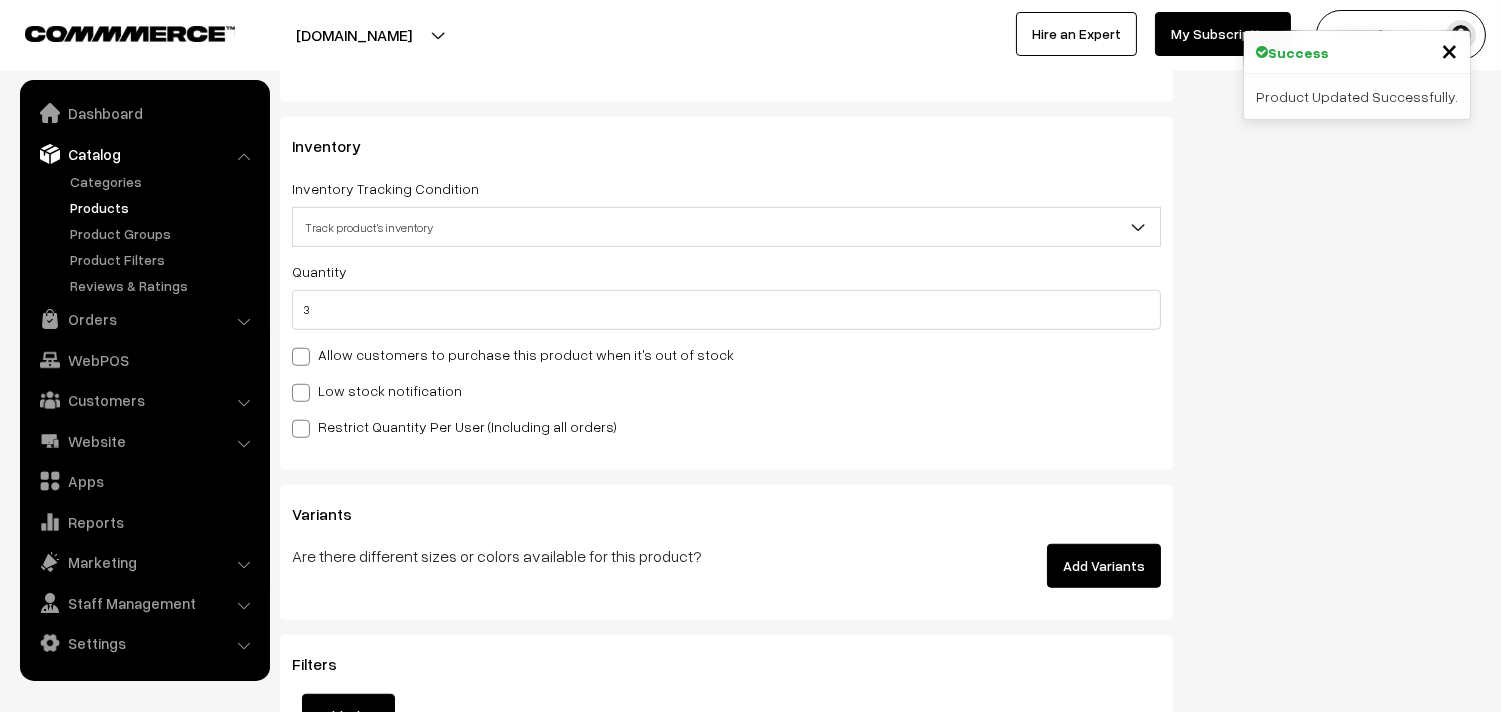 scroll, scrollTop: 2673, scrollLeft: 0, axis: vertical 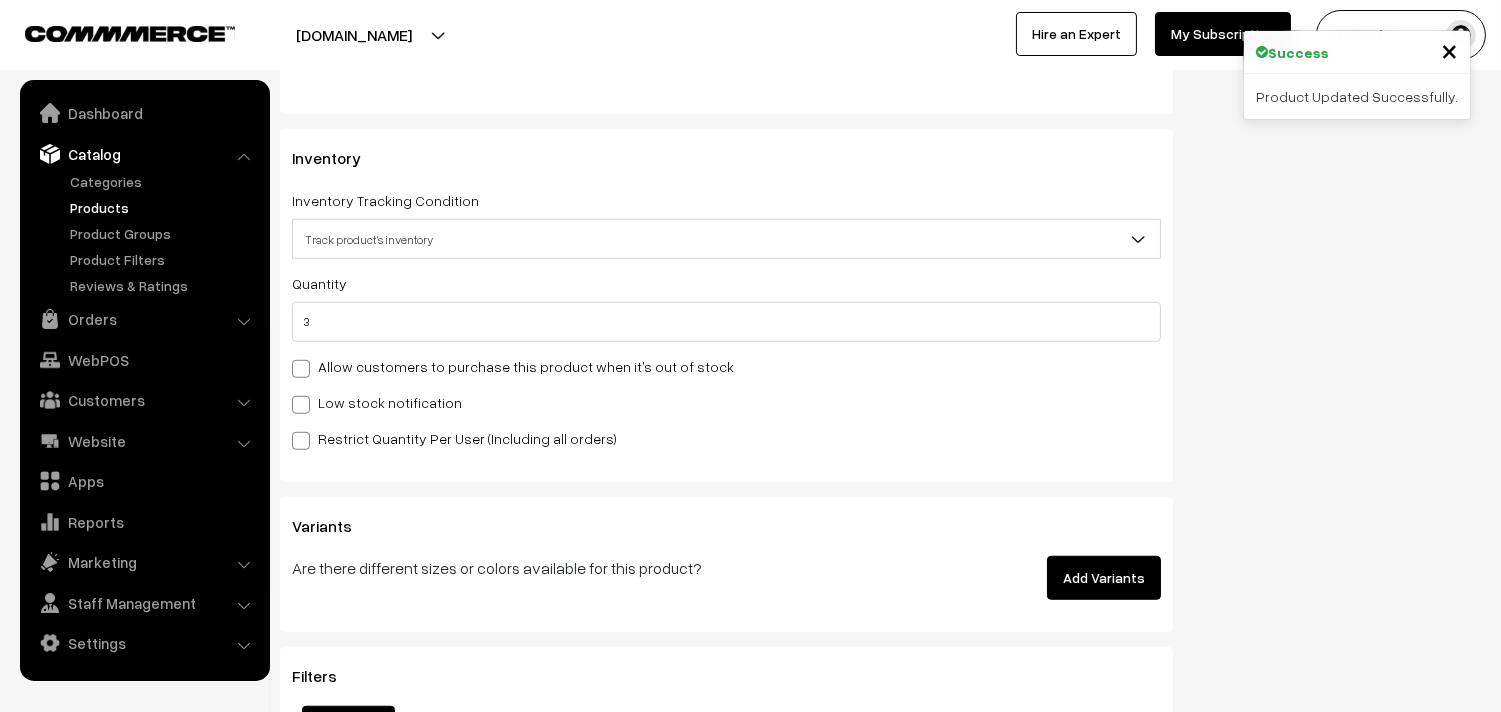 click on "Quantity
3
Adjust Quantity
Adjust
Set
0" at bounding box center [726, 360] 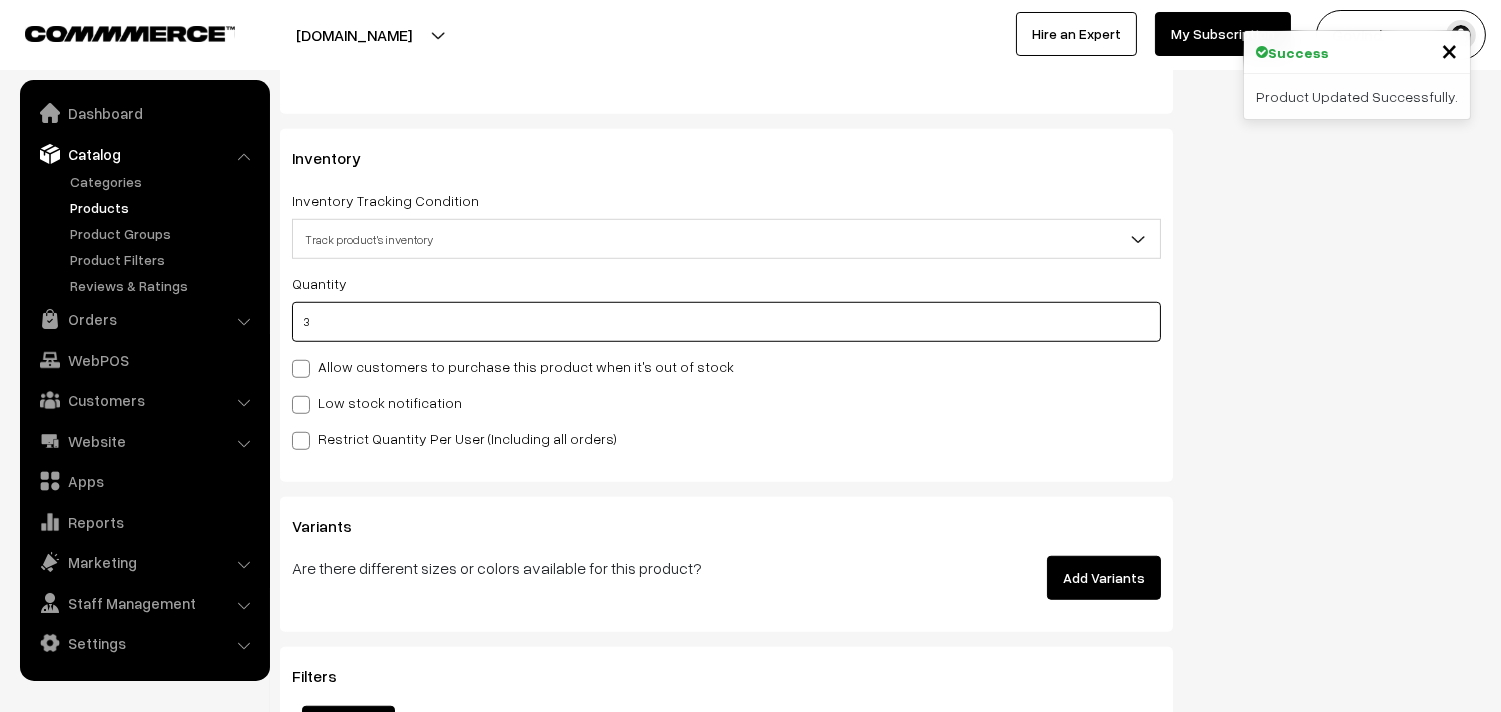 click on "3" at bounding box center (726, 322) 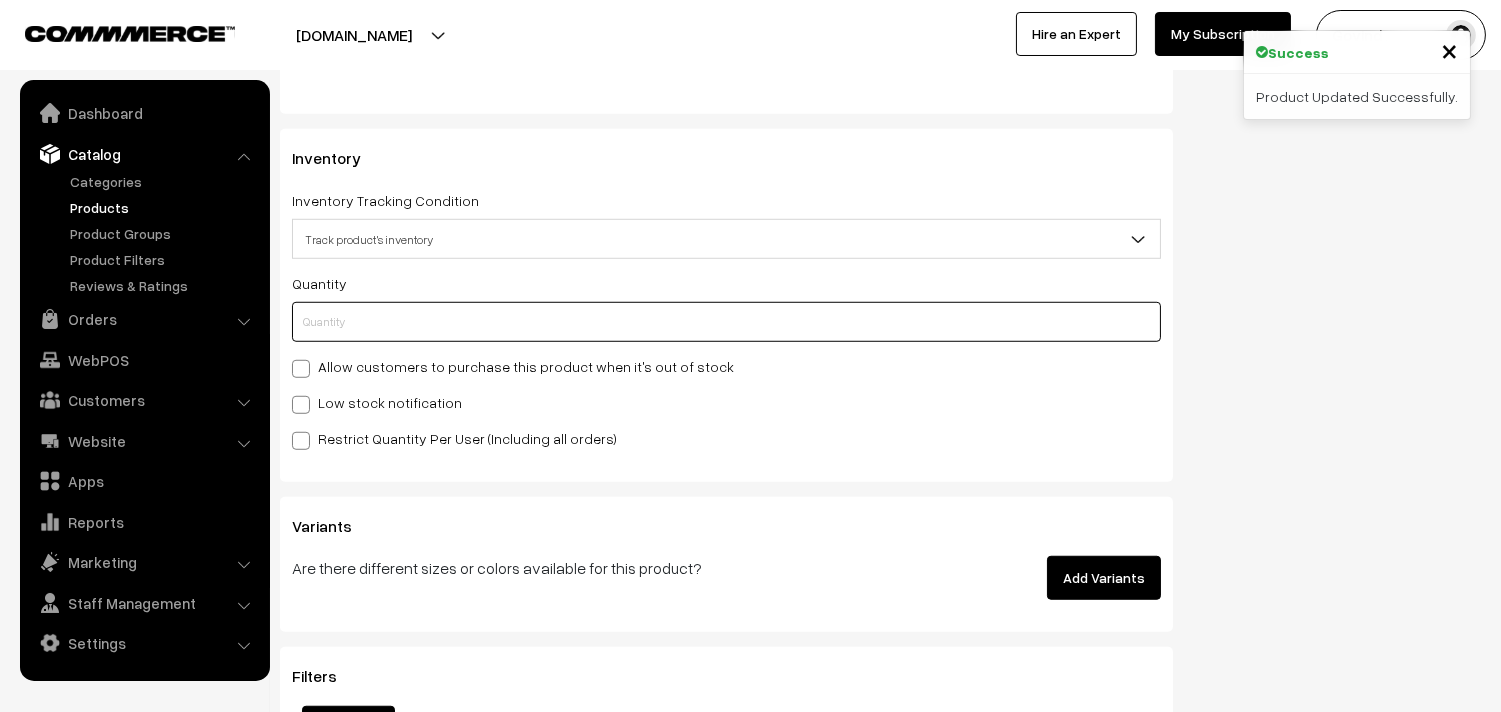 type on "2" 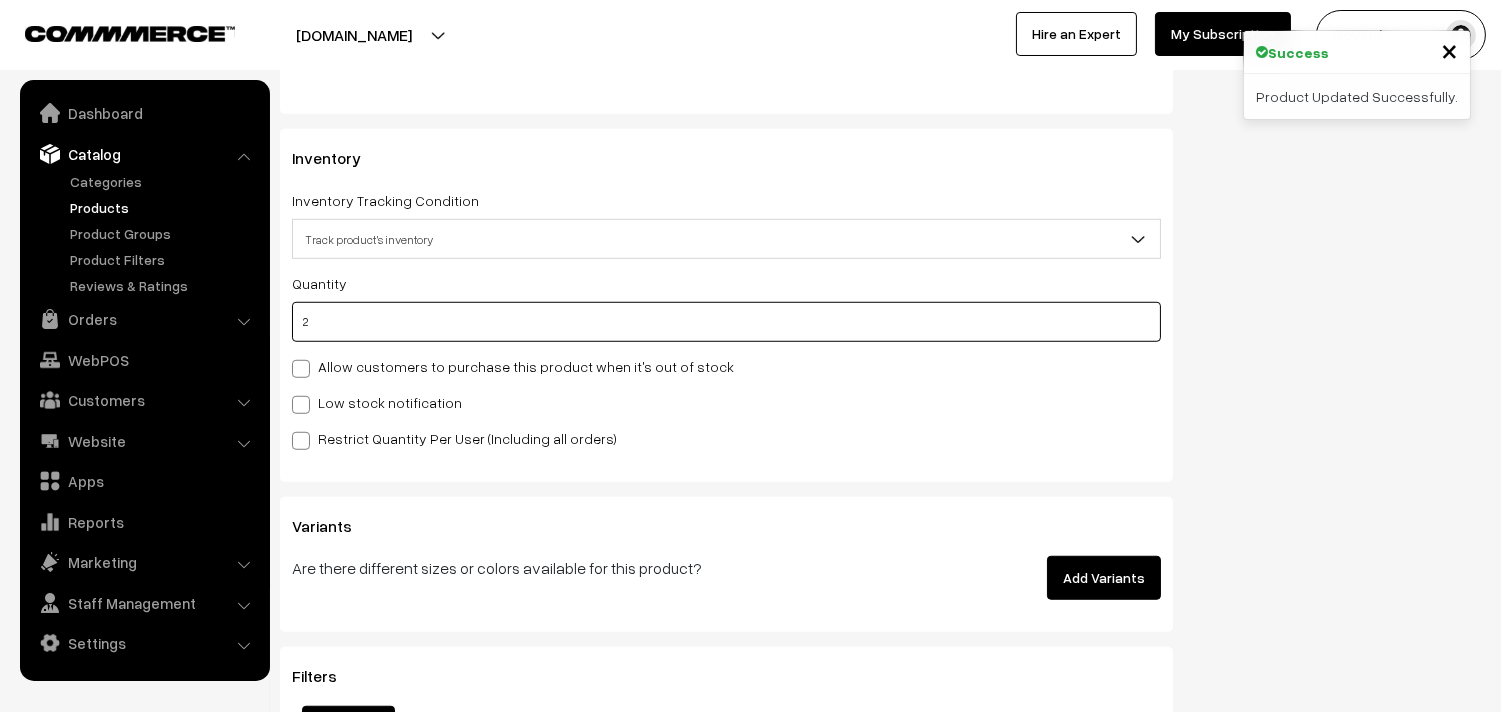 type on "5" 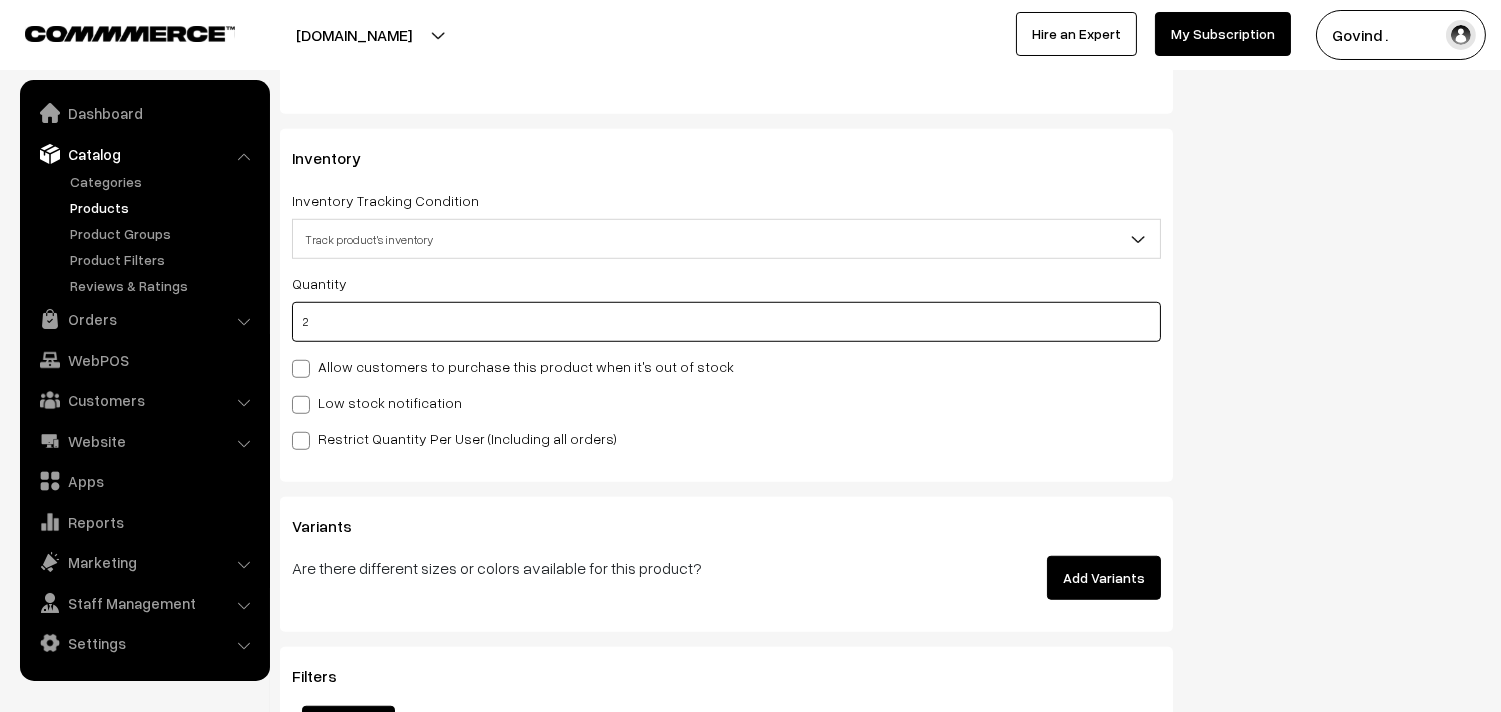 type on "2" 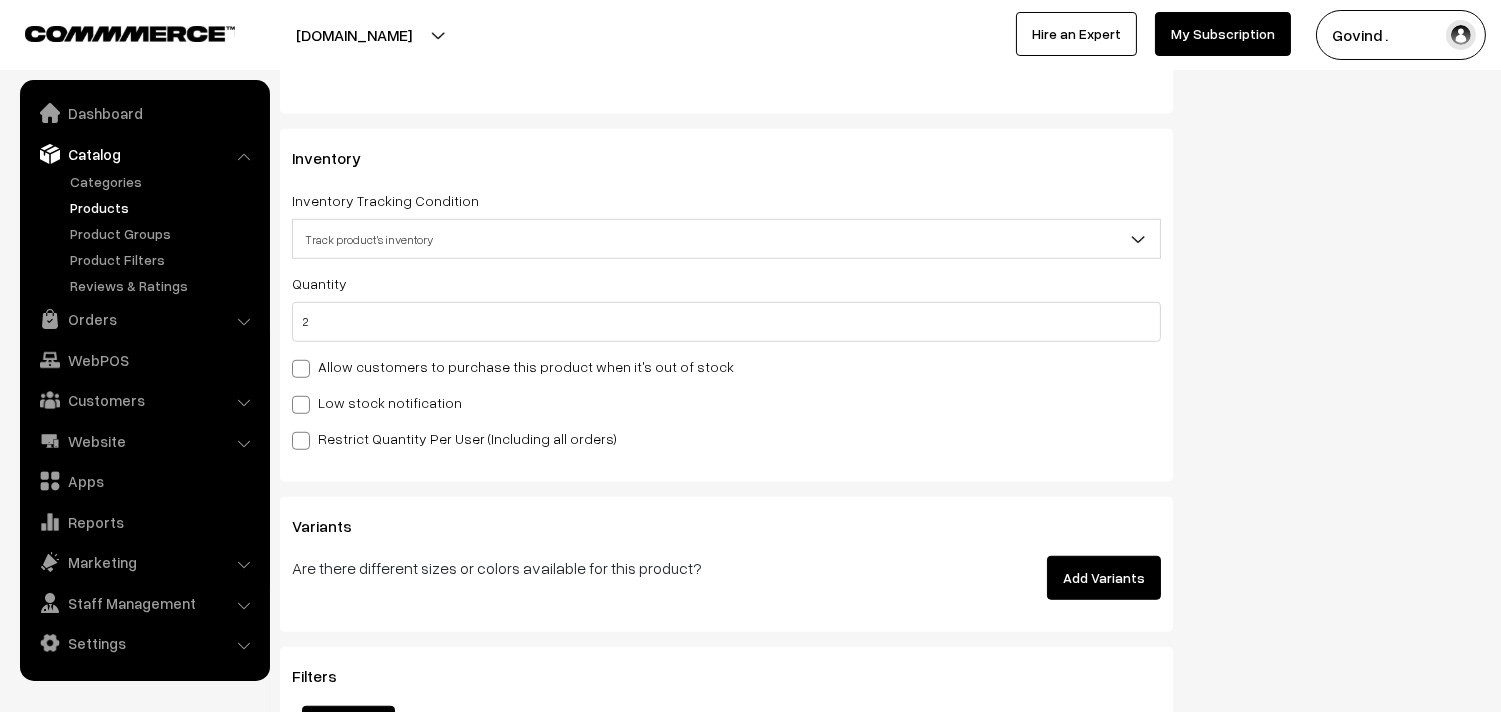 click on "Status
Active
Inactive
Active
Publish Date
Product Type
-- Select --
-- Select --
Filter Color
Hand Picked Related Products
copper ×" at bounding box center (1342, -845) 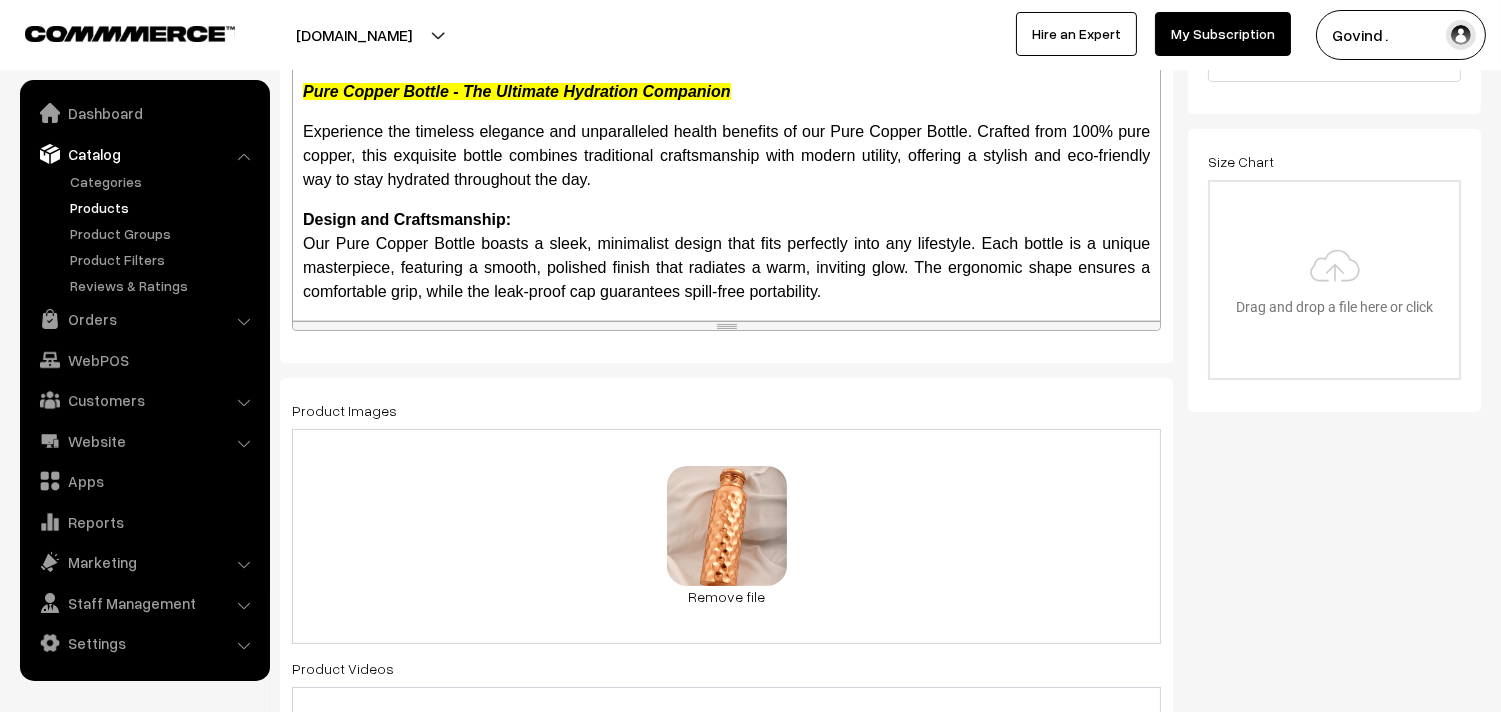 scroll, scrollTop: 0, scrollLeft: 0, axis: both 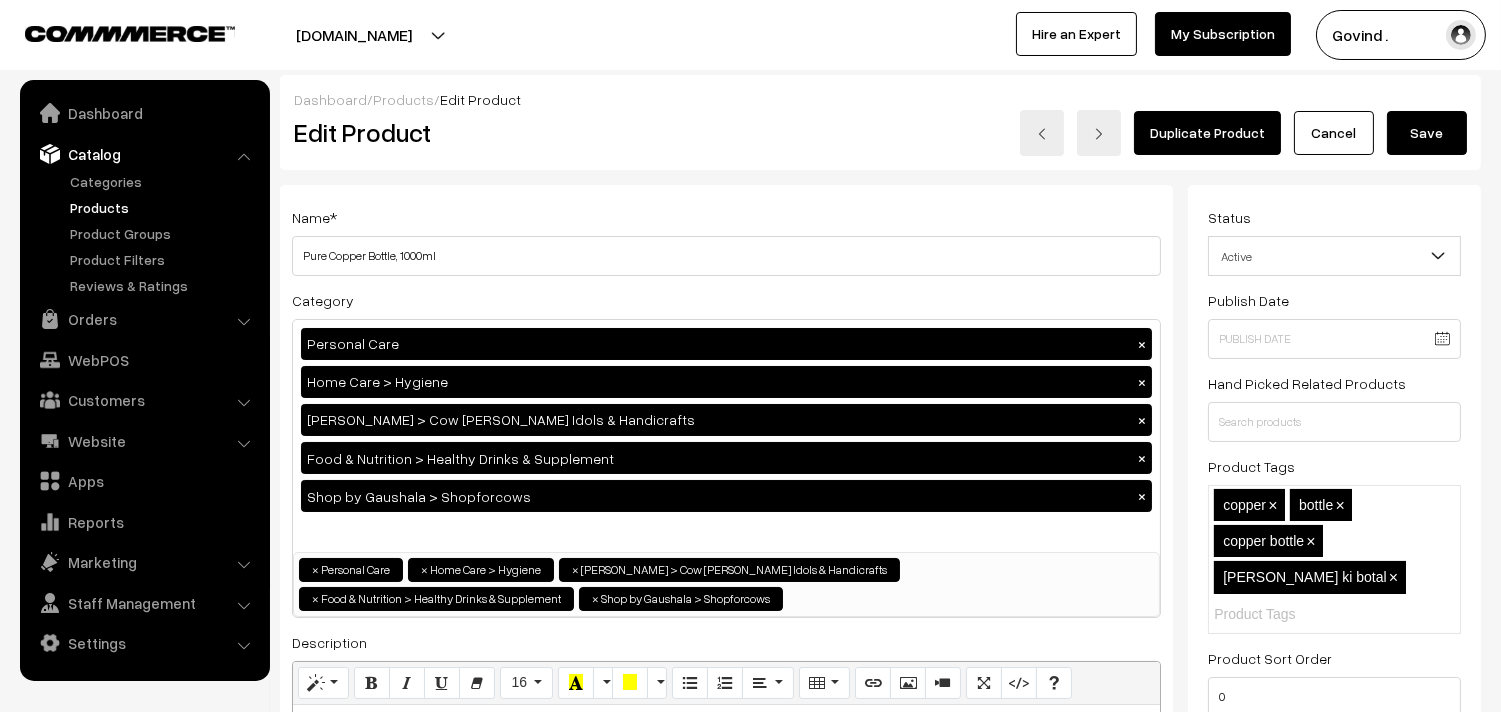 click on "Save" at bounding box center [1427, 133] 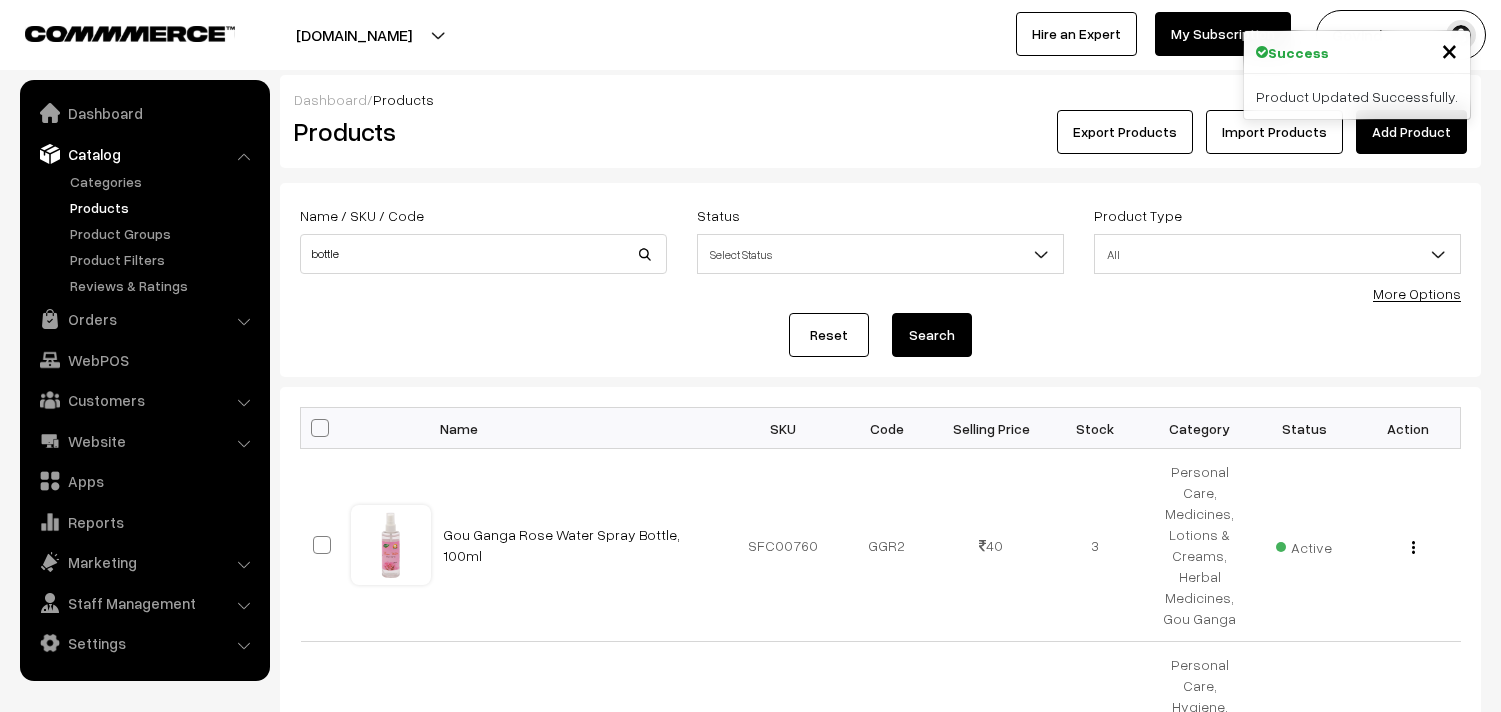 scroll, scrollTop: 0, scrollLeft: 0, axis: both 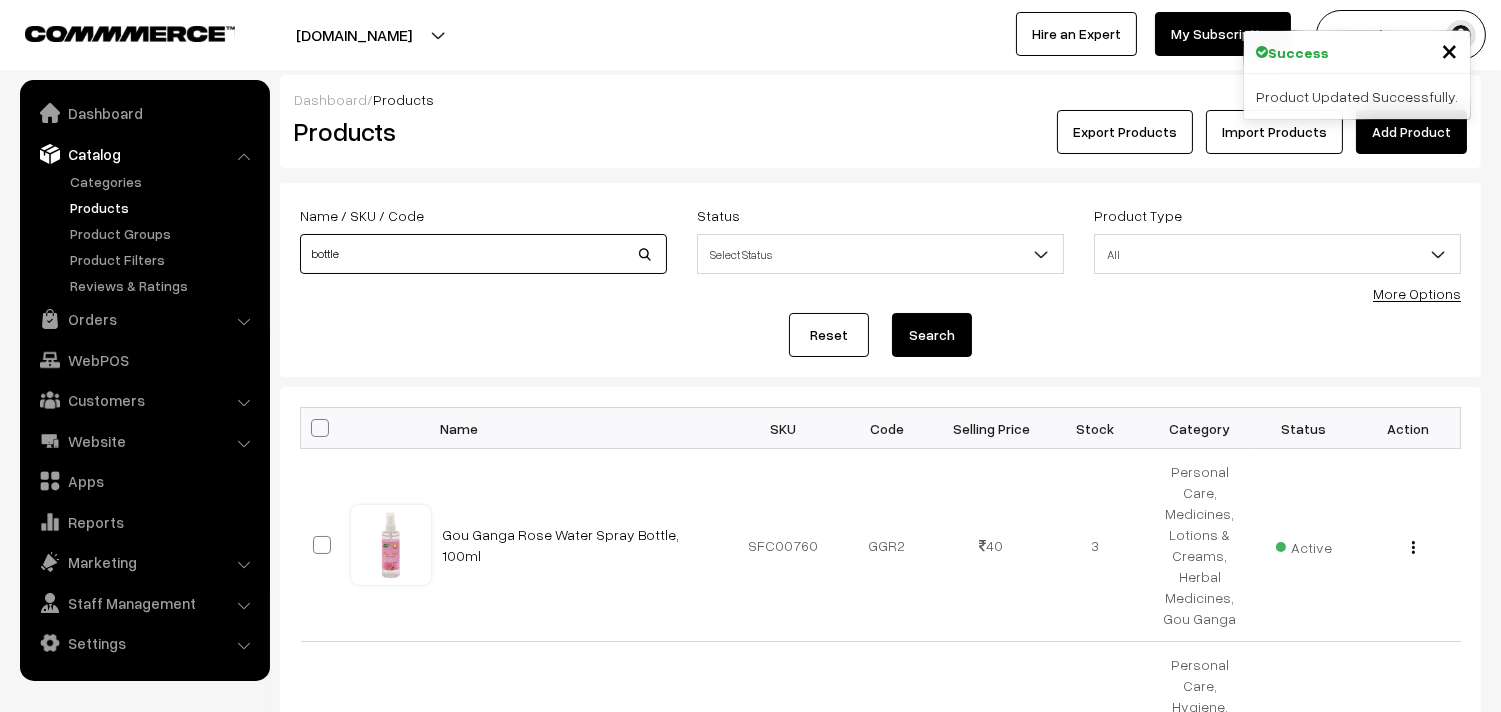 click on "bottle" at bounding box center [483, 254] 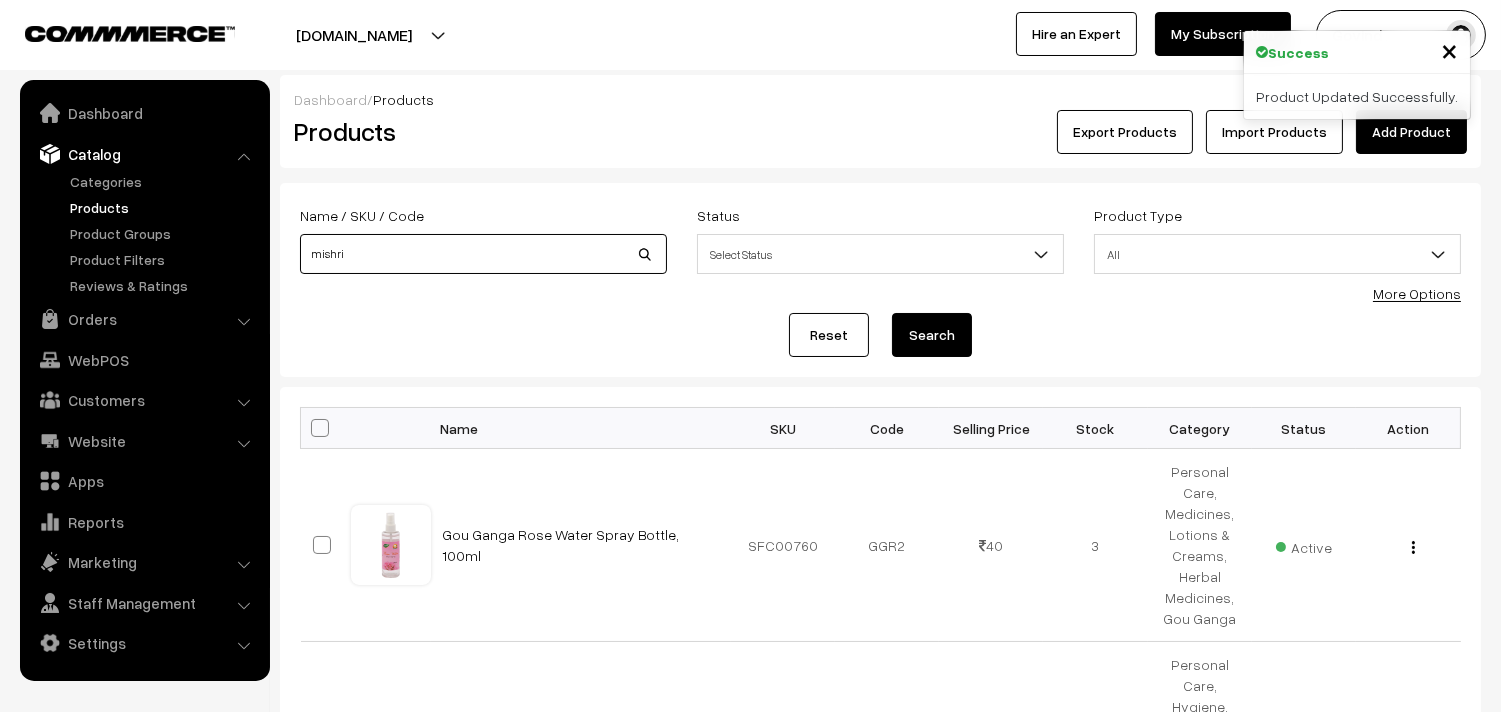 type on "mishri" 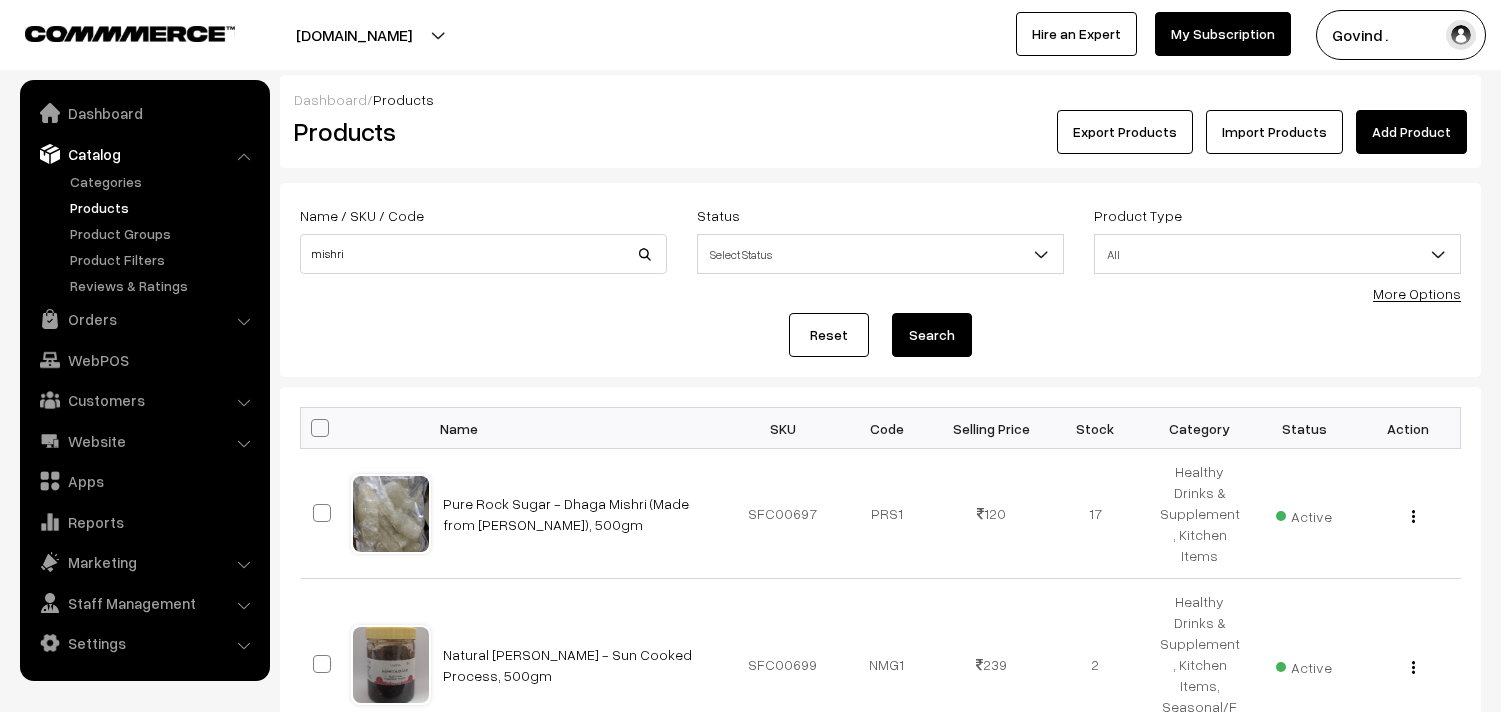 scroll, scrollTop: 0, scrollLeft: 0, axis: both 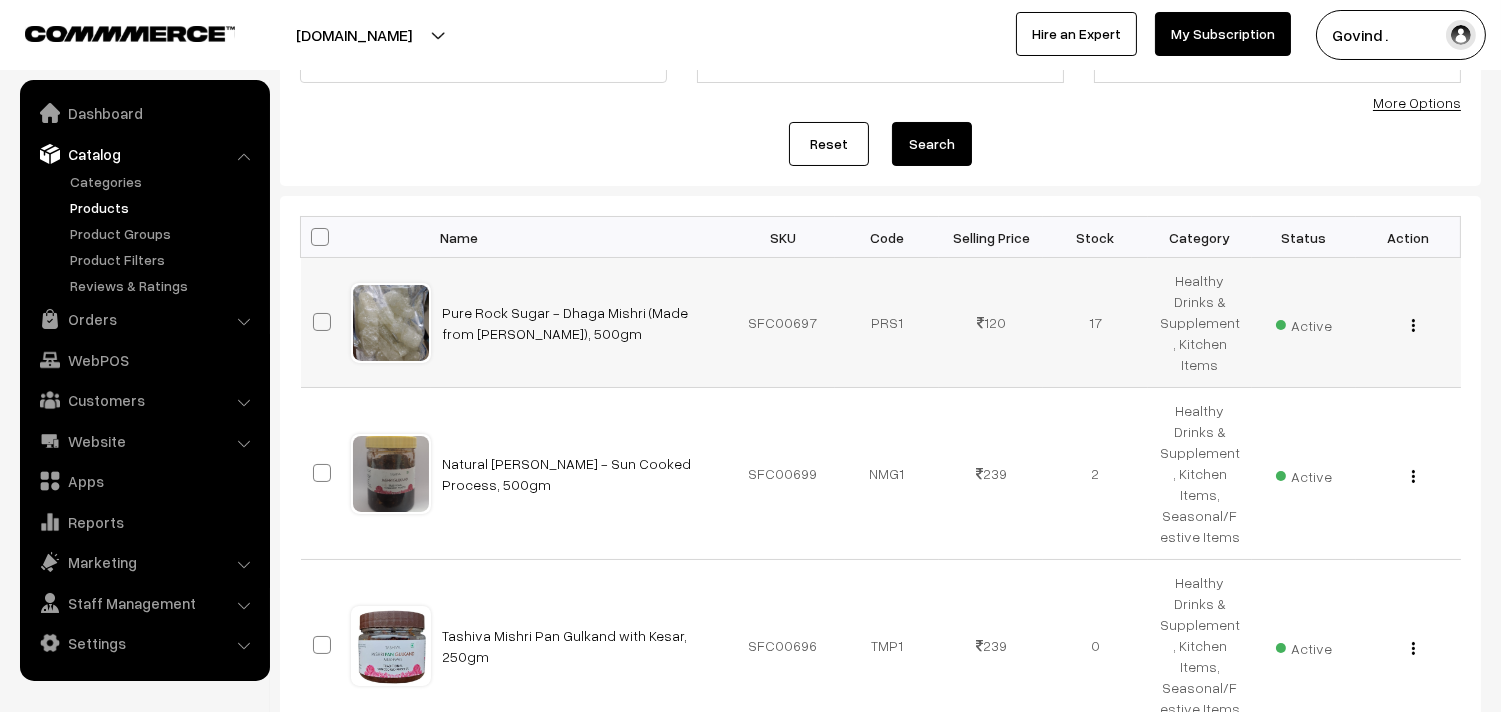 click at bounding box center (1413, 325) 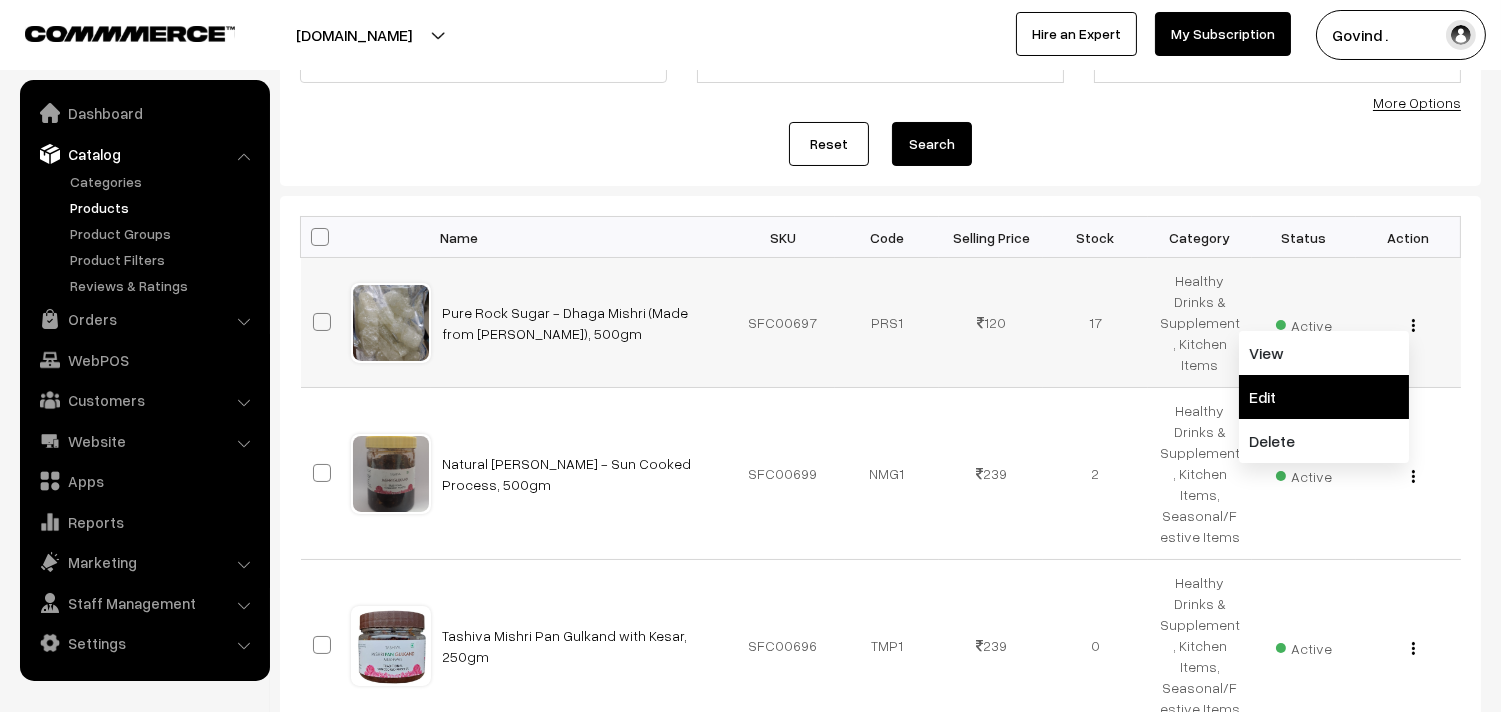 click on "Edit" at bounding box center (1324, 397) 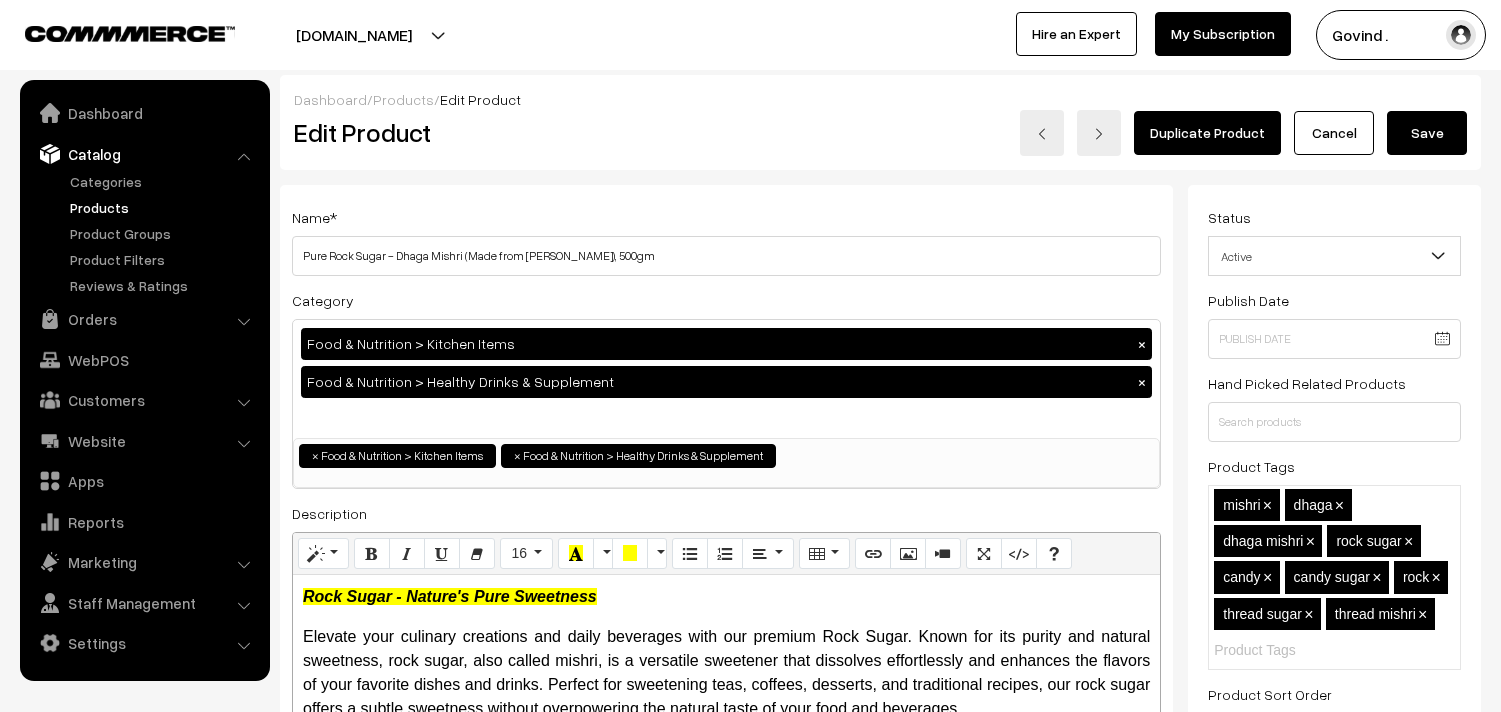 scroll, scrollTop: 0, scrollLeft: 0, axis: both 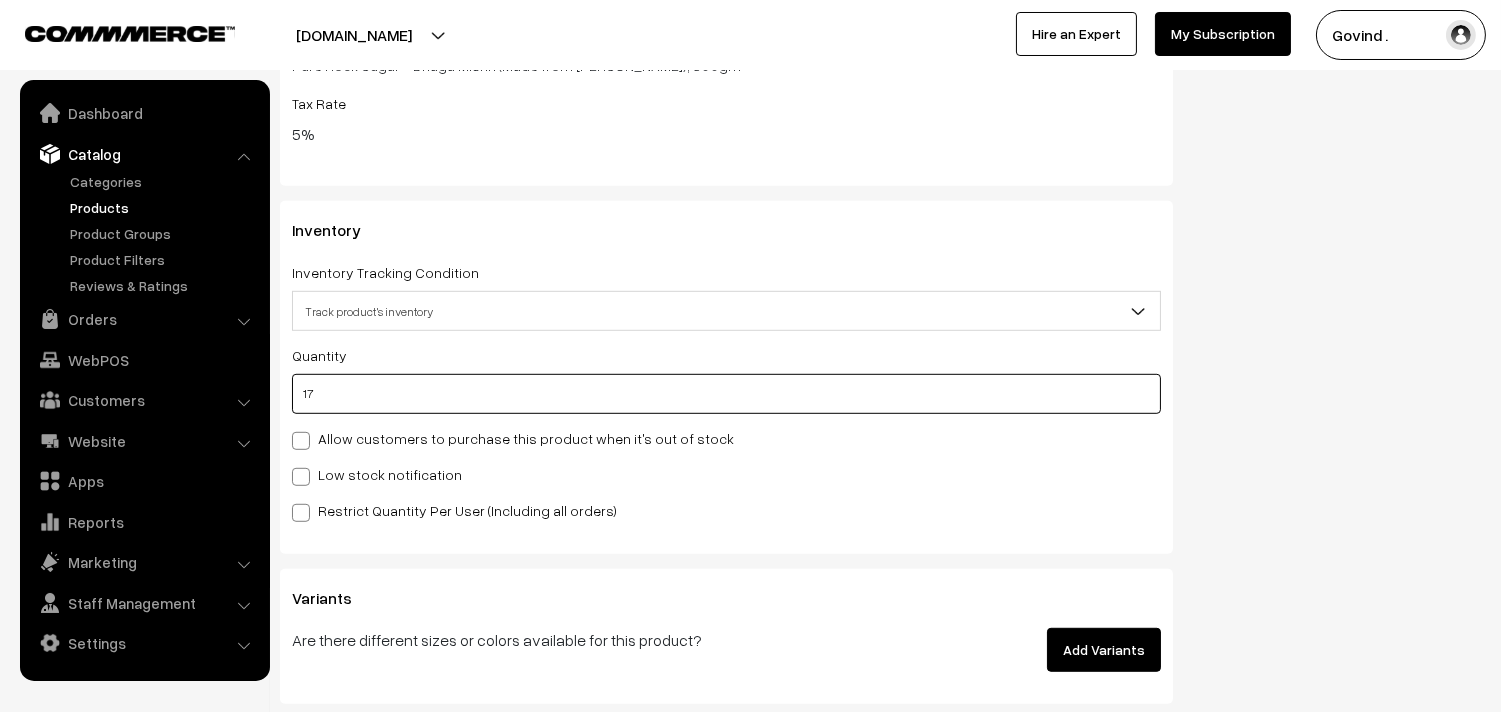 click on "17" at bounding box center [726, 394] 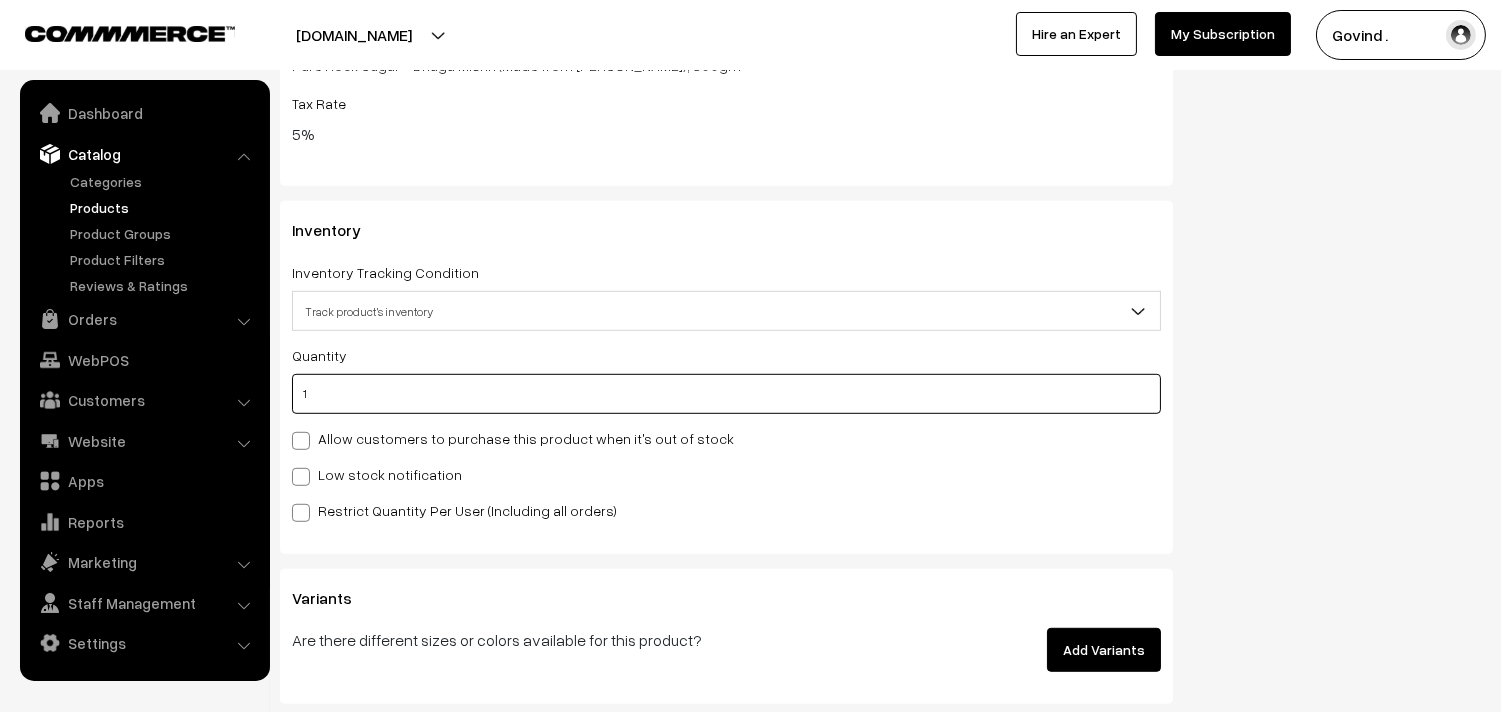 type on "18" 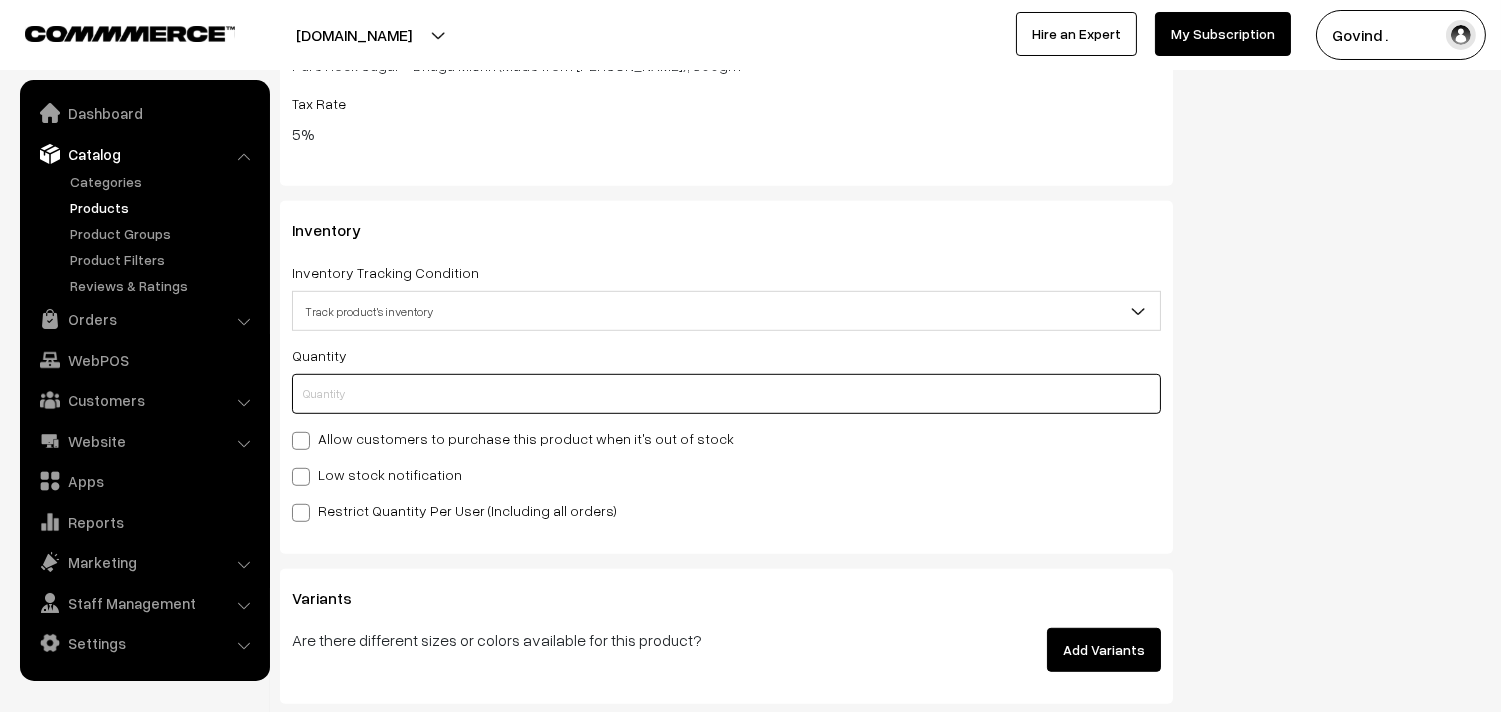 type on "0" 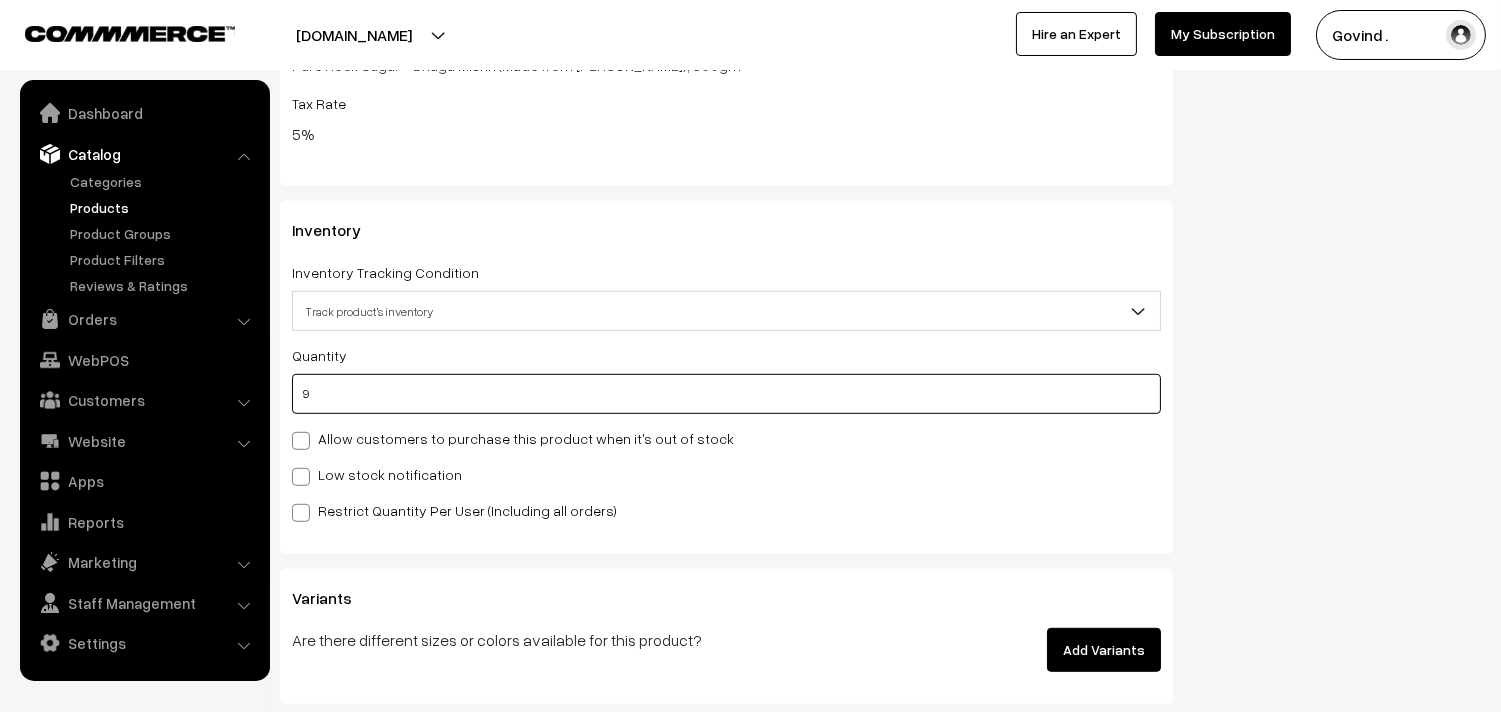 type on "26" 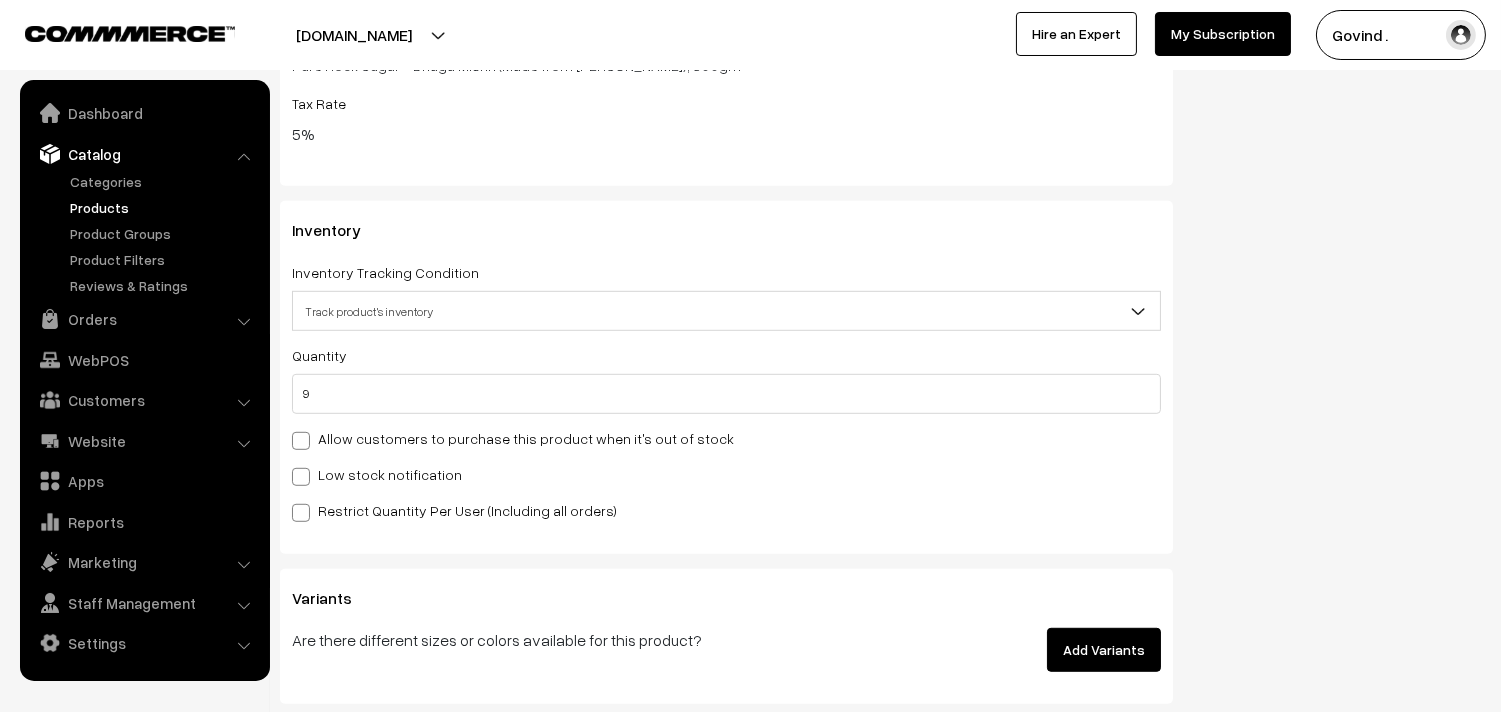 click on "Status
Active
Inactive
Active
Publish Date
Product Type
-- Select --
-- Select --
Filter Color
Hand Picked Related Products
mishri ×" at bounding box center (1342, -605) 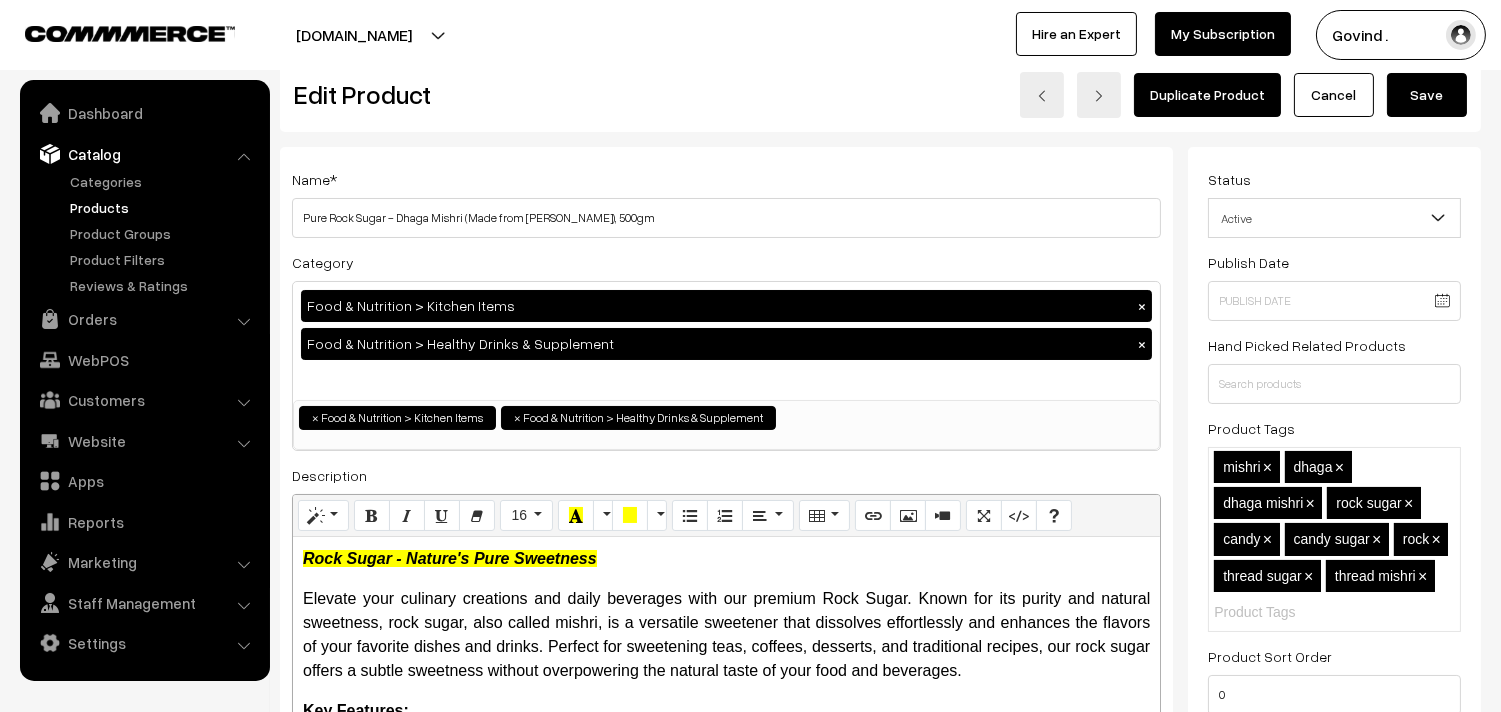 scroll, scrollTop: 0, scrollLeft: 0, axis: both 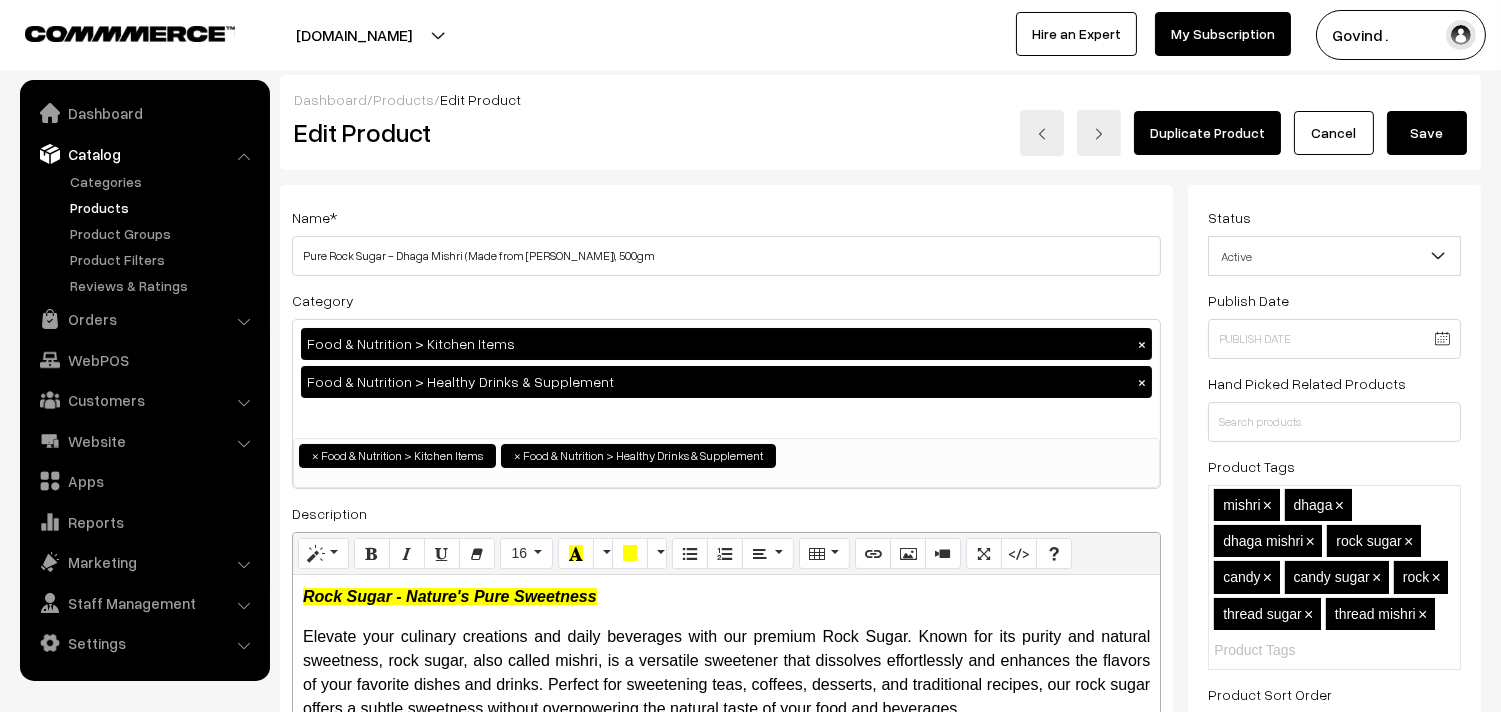 click on "Save" at bounding box center (1427, 133) 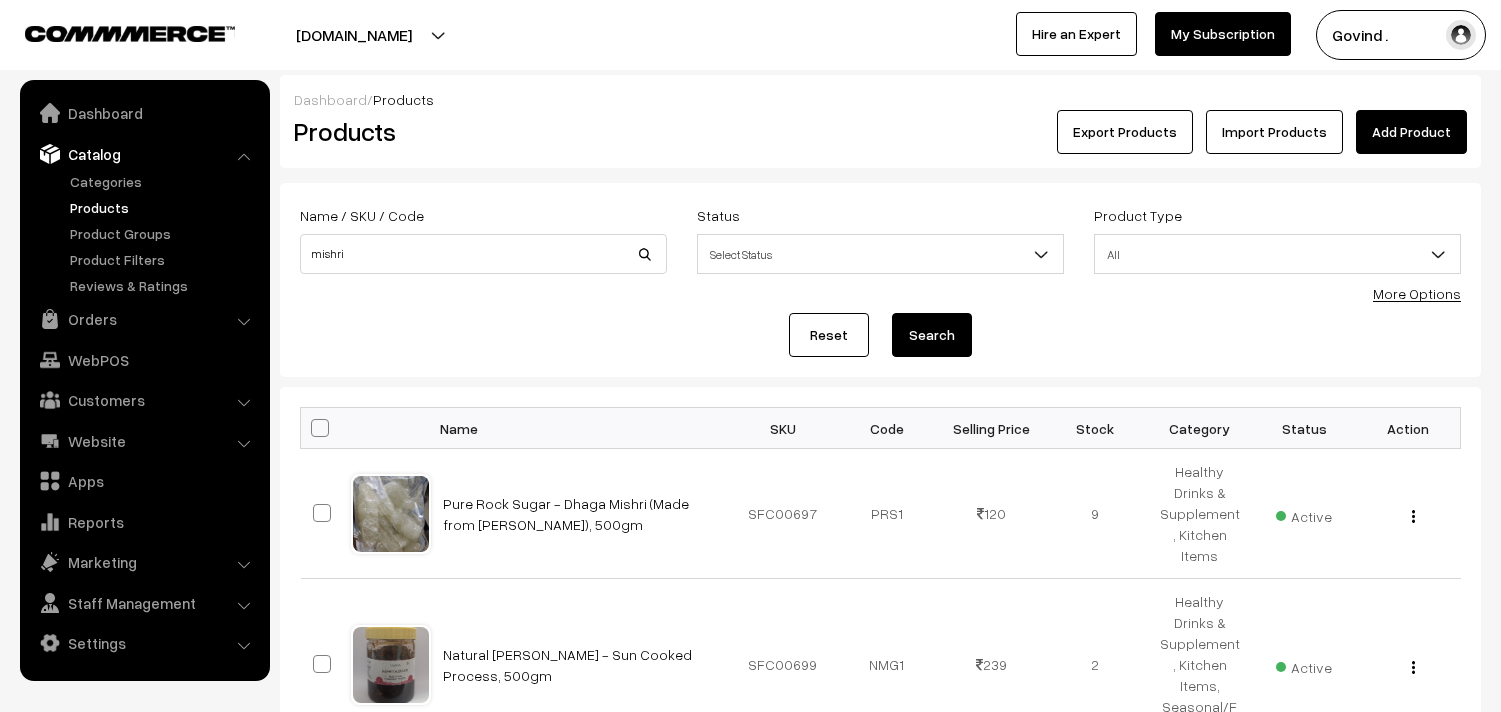 scroll, scrollTop: 0, scrollLeft: 0, axis: both 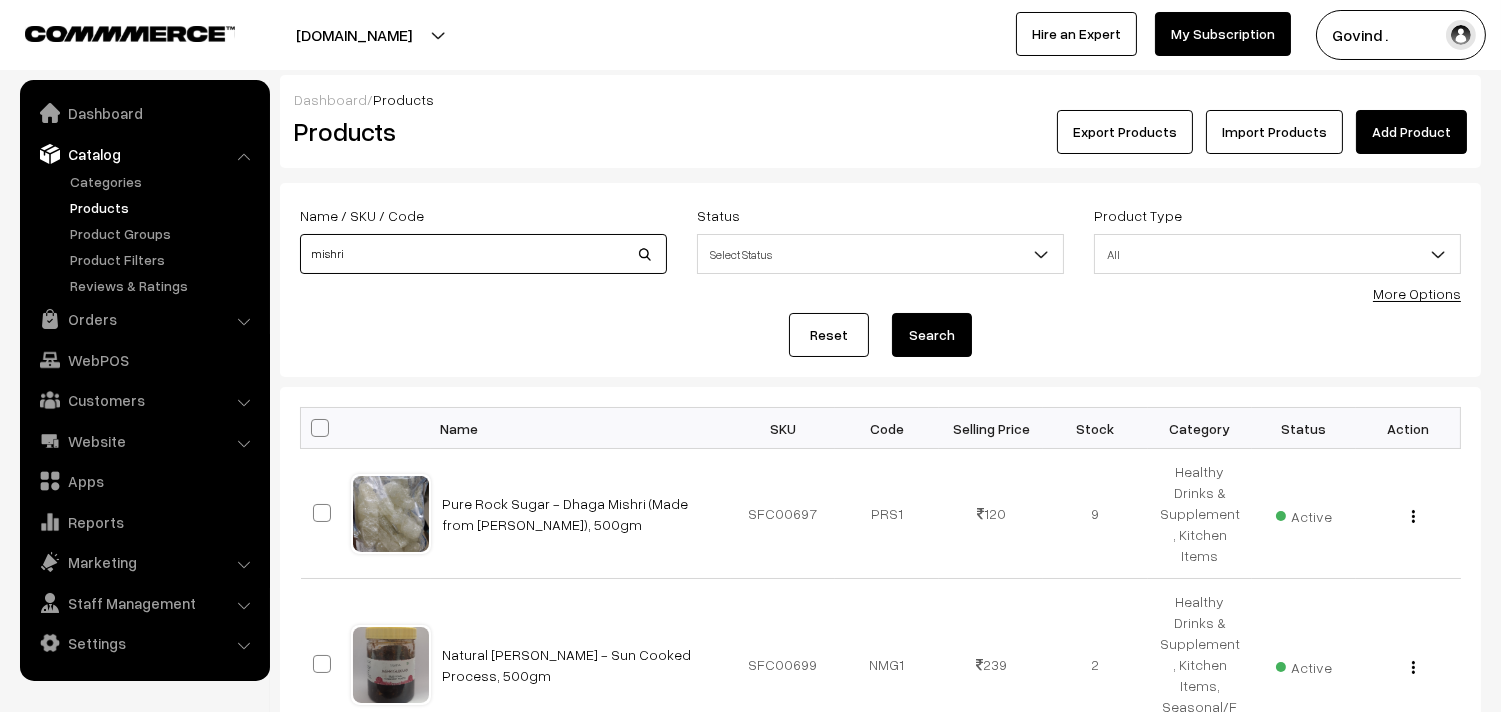 click on "mishri" at bounding box center (483, 254) 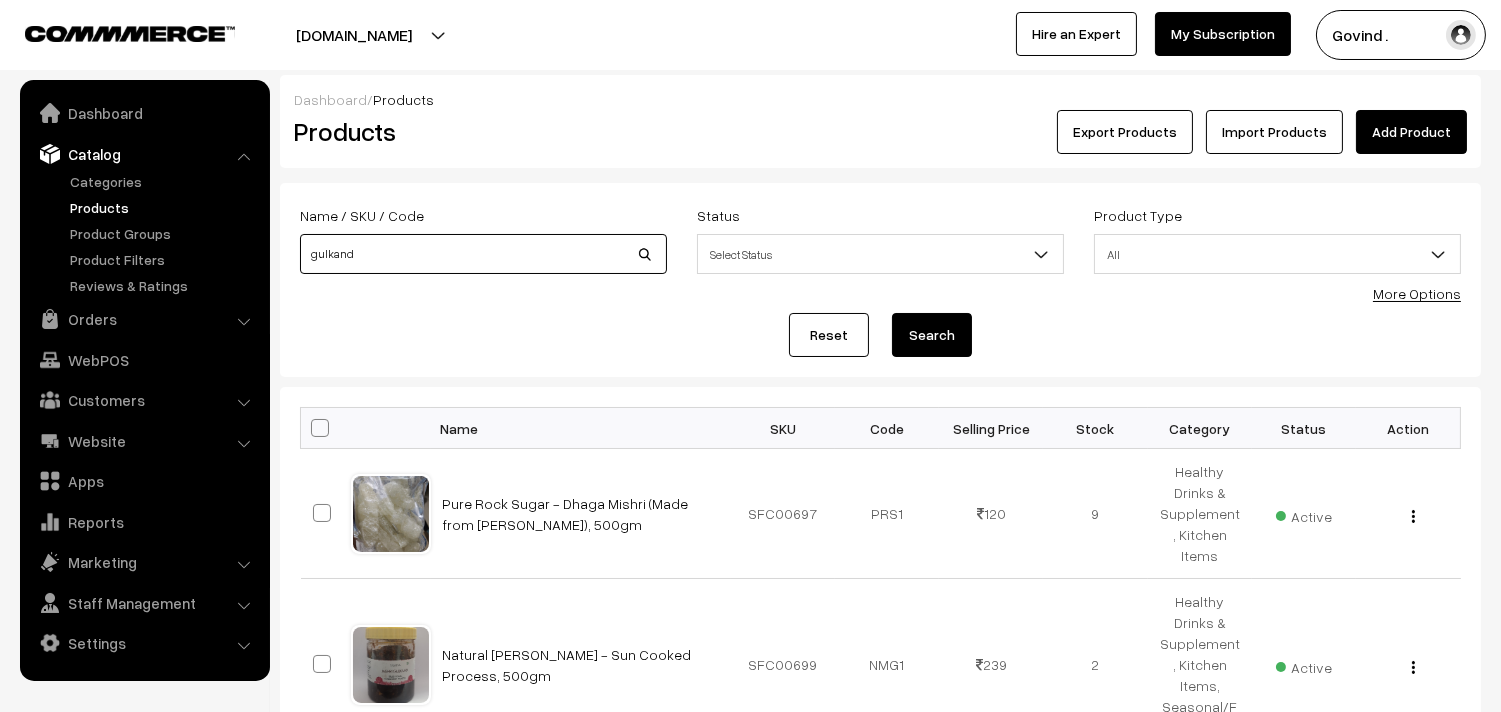 type on "gulkand" 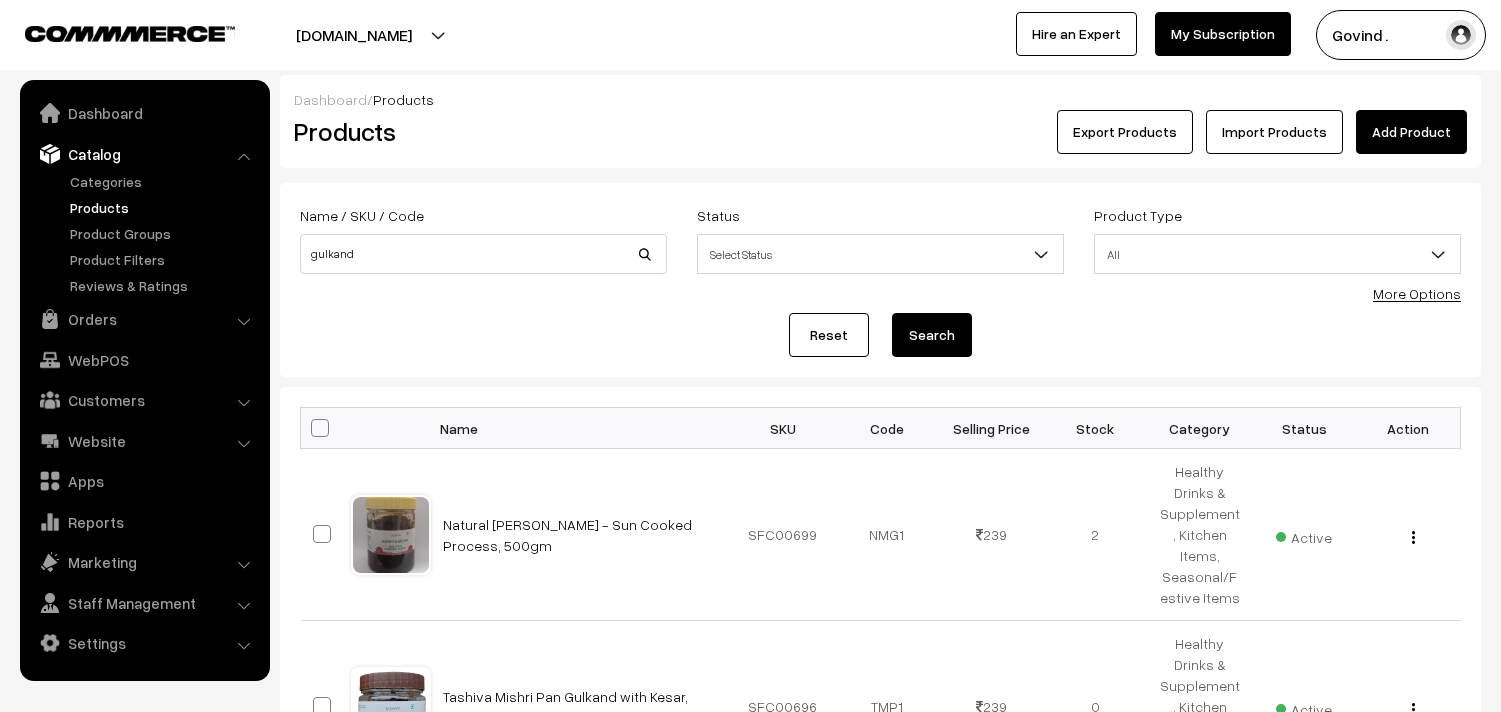 scroll, scrollTop: 0, scrollLeft: 0, axis: both 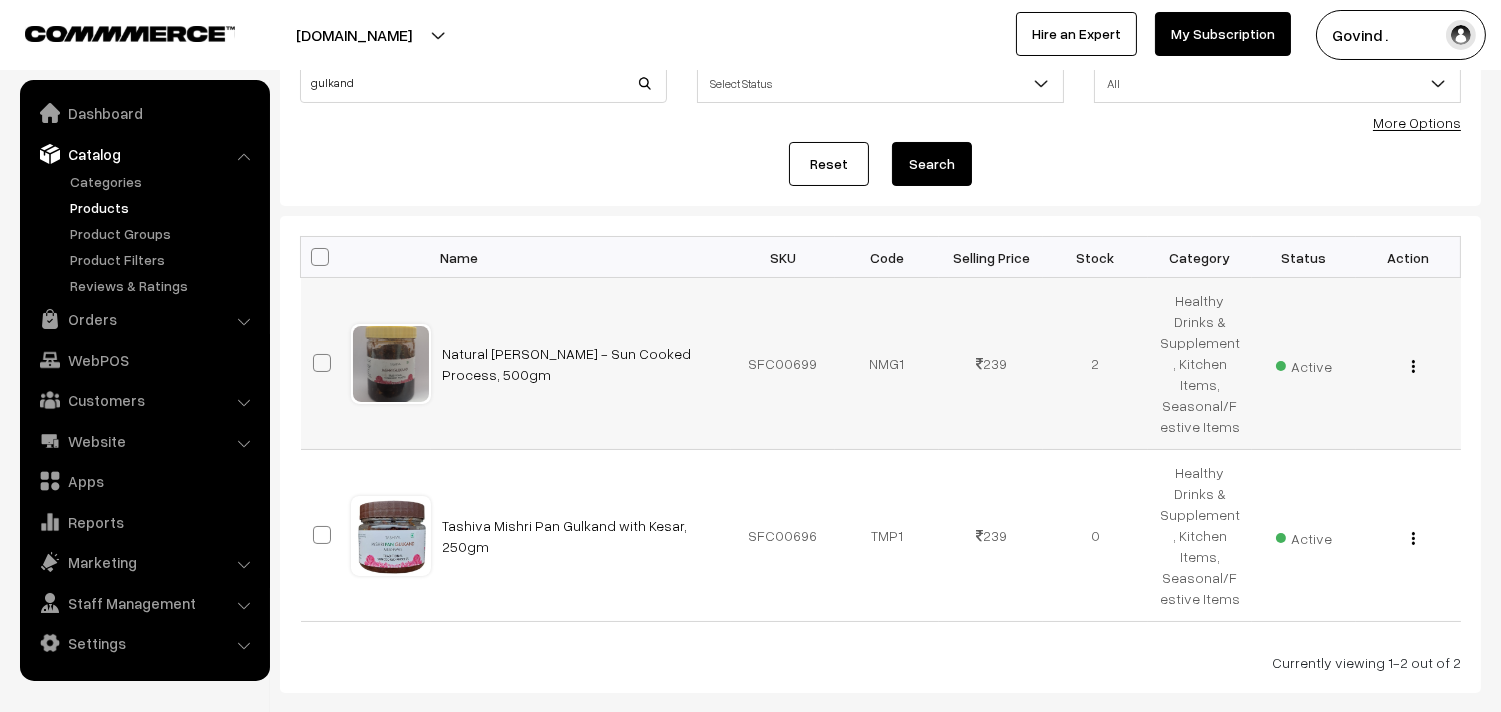 click at bounding box center (1413, 366) 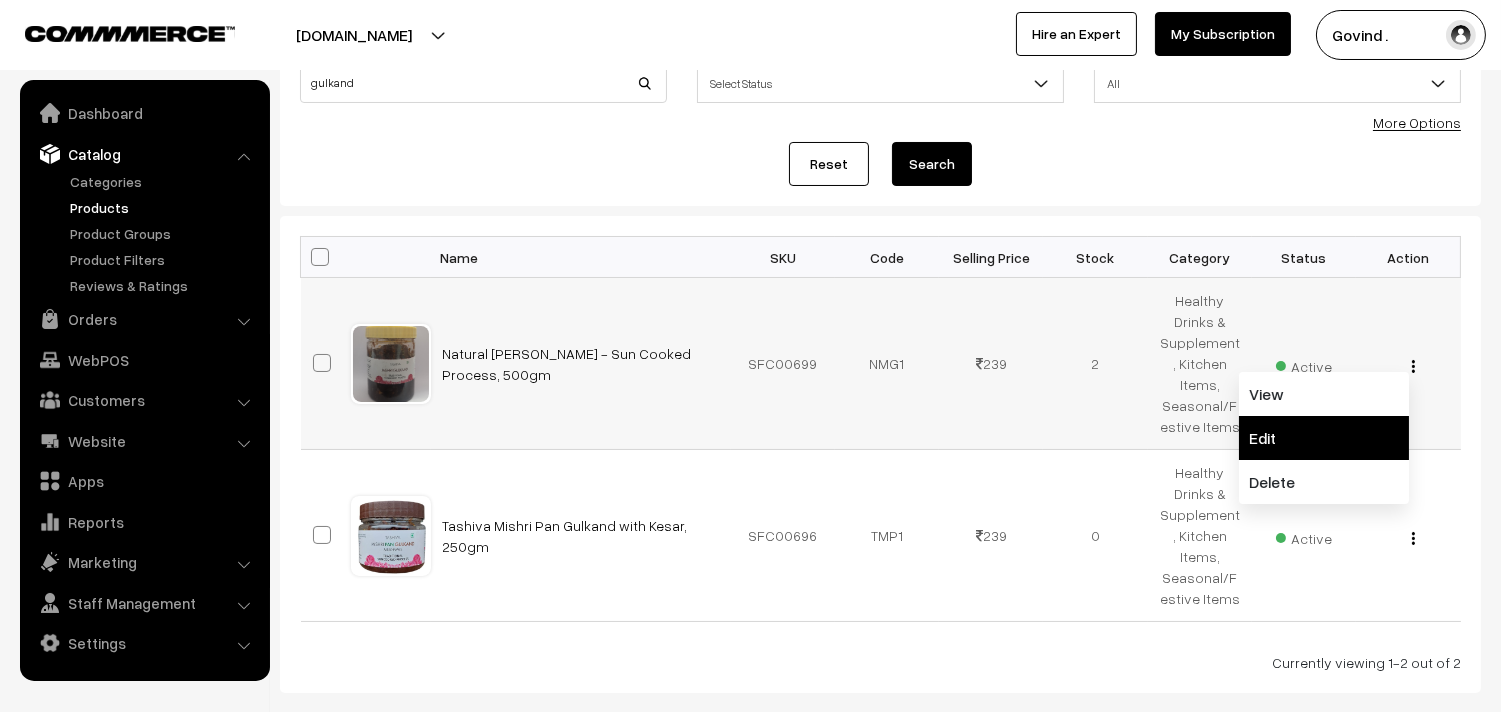 click on "Edit" at bounding box center [1324, 438] 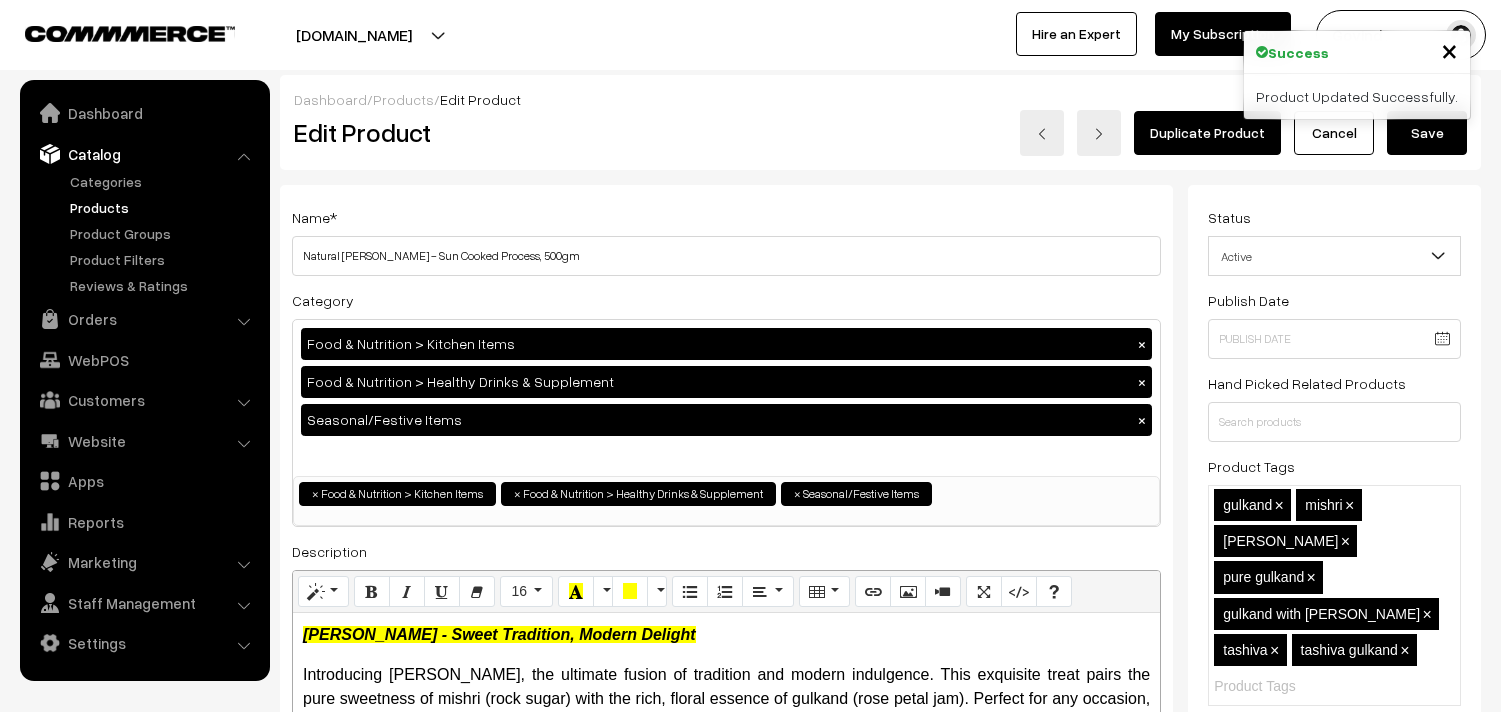 scroll, scrollTop: 0, scrollLeft: 0, axis: both 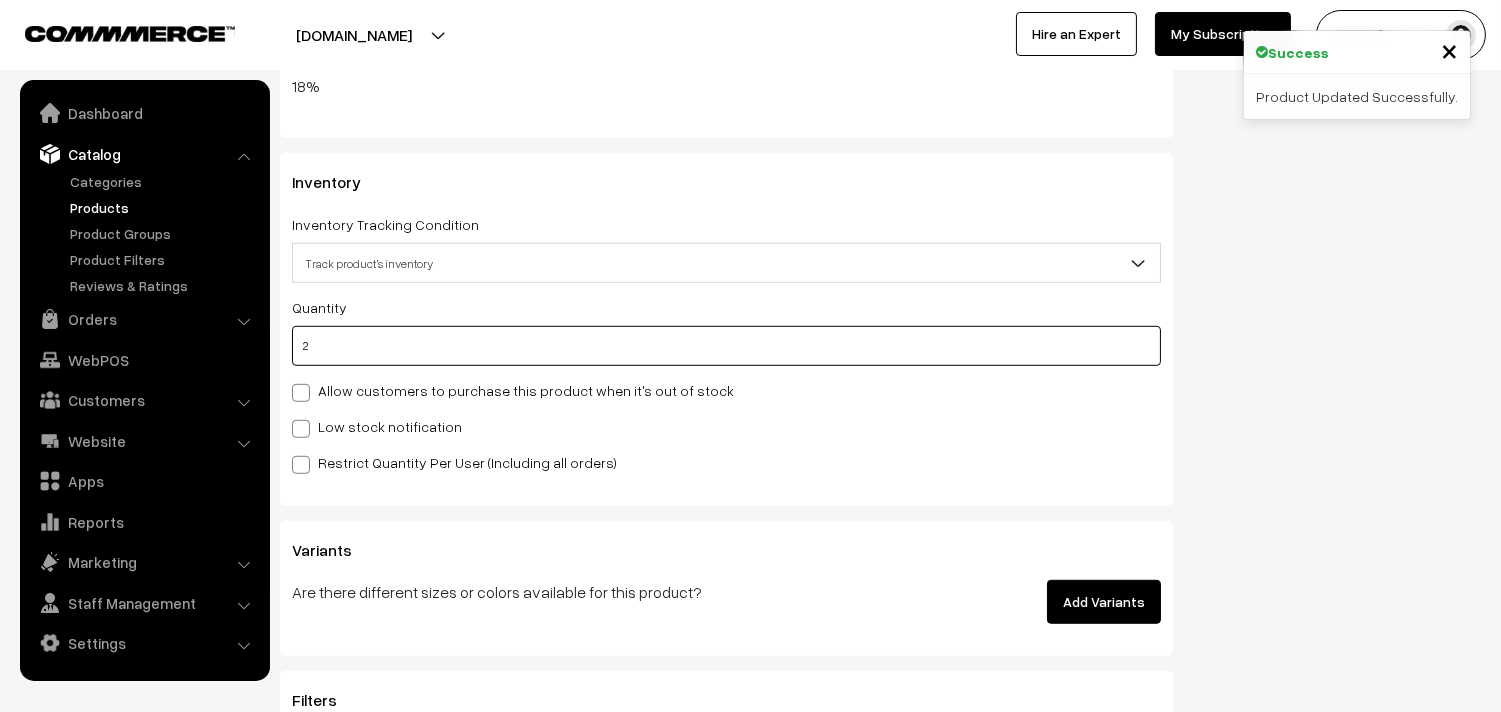 click on "2" at bounding box center [726, 346] 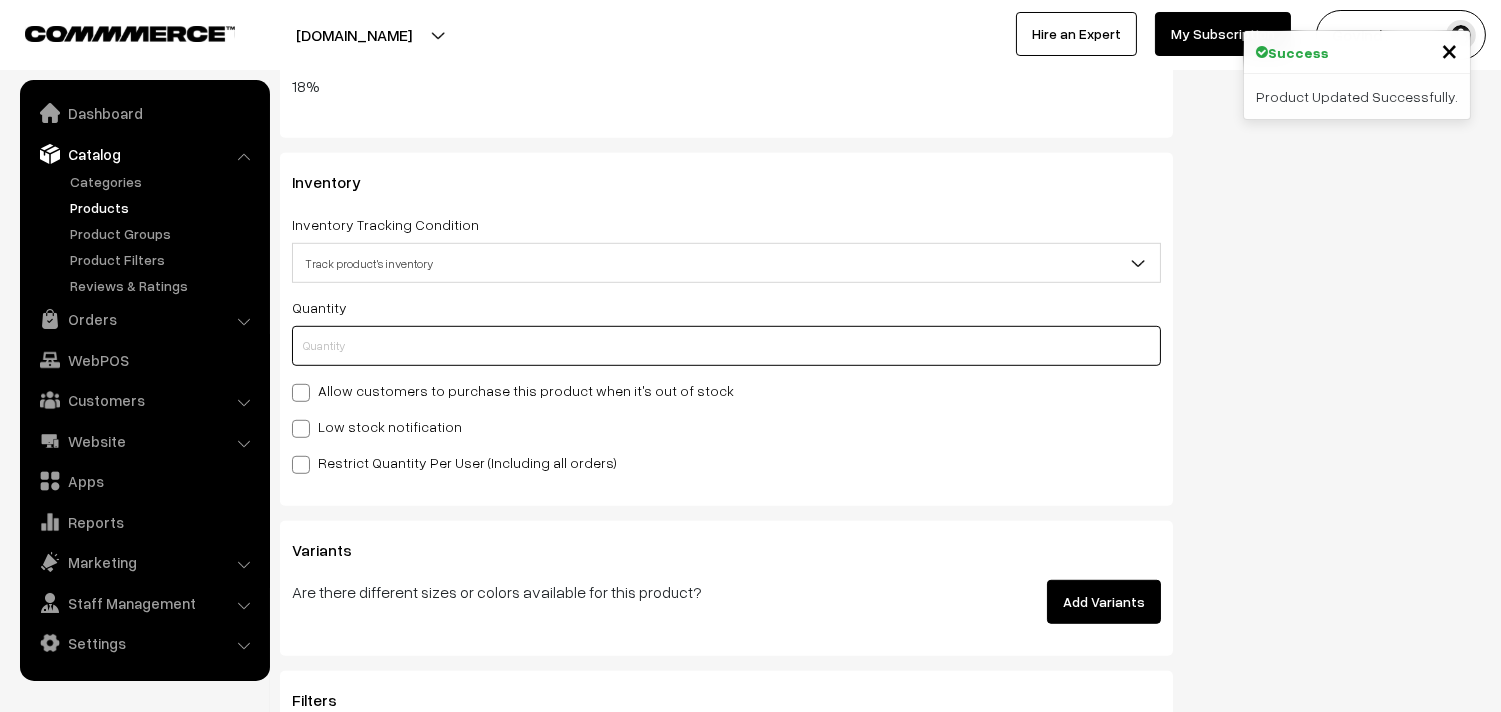 type on "1" 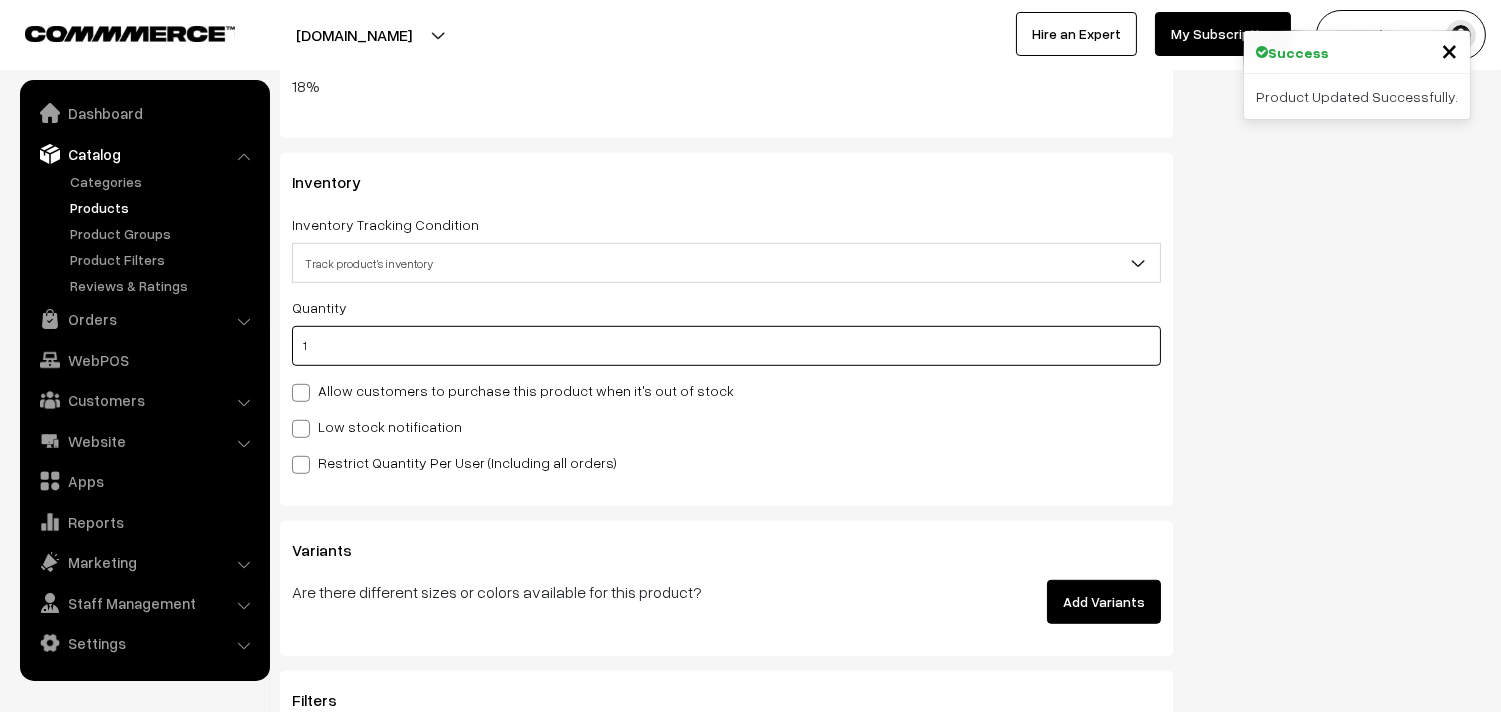 type on "3" 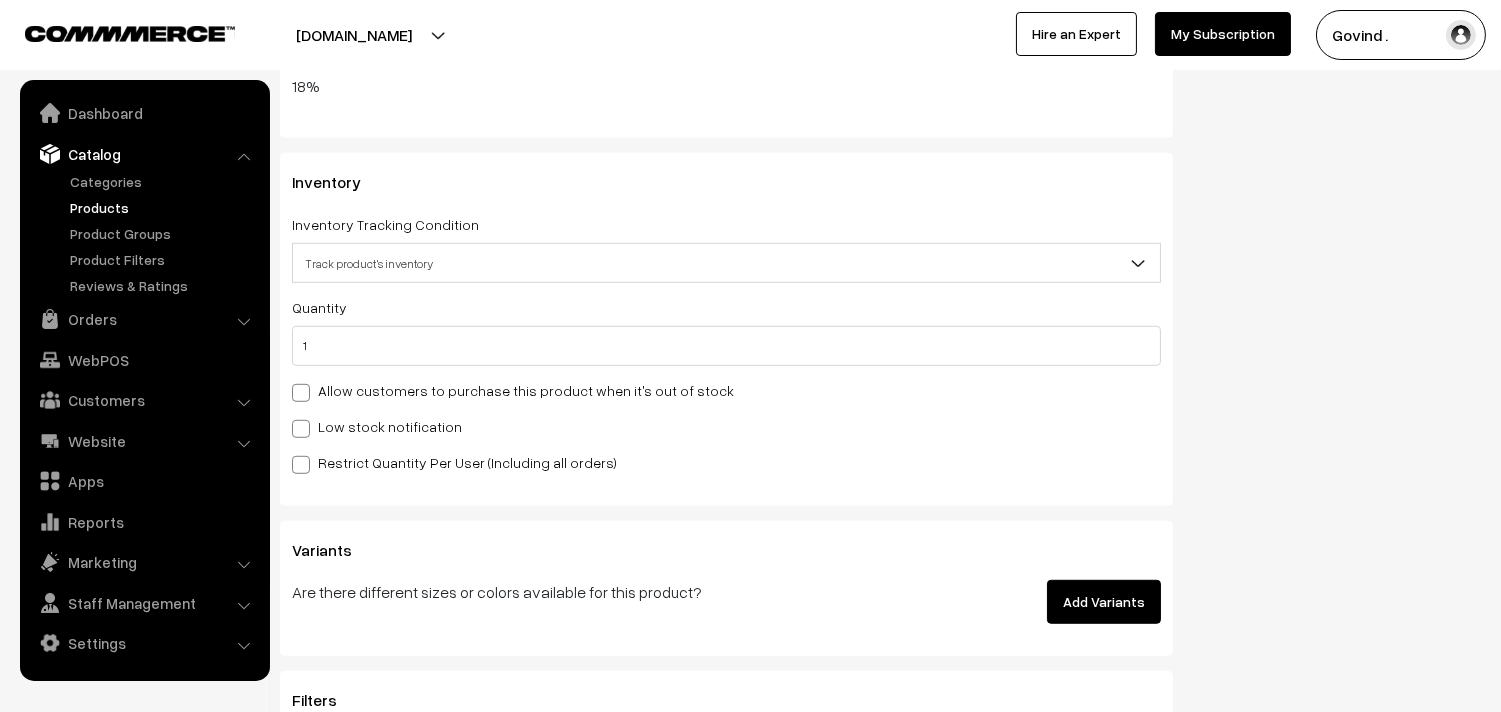 click on "Status
Active
Inactive
Active
Publish Date
Product Type
-- Select --
-- Select --
Filter Color
Hand Picked Related Products
gulkand 0" at bounding box center [1342, -672] 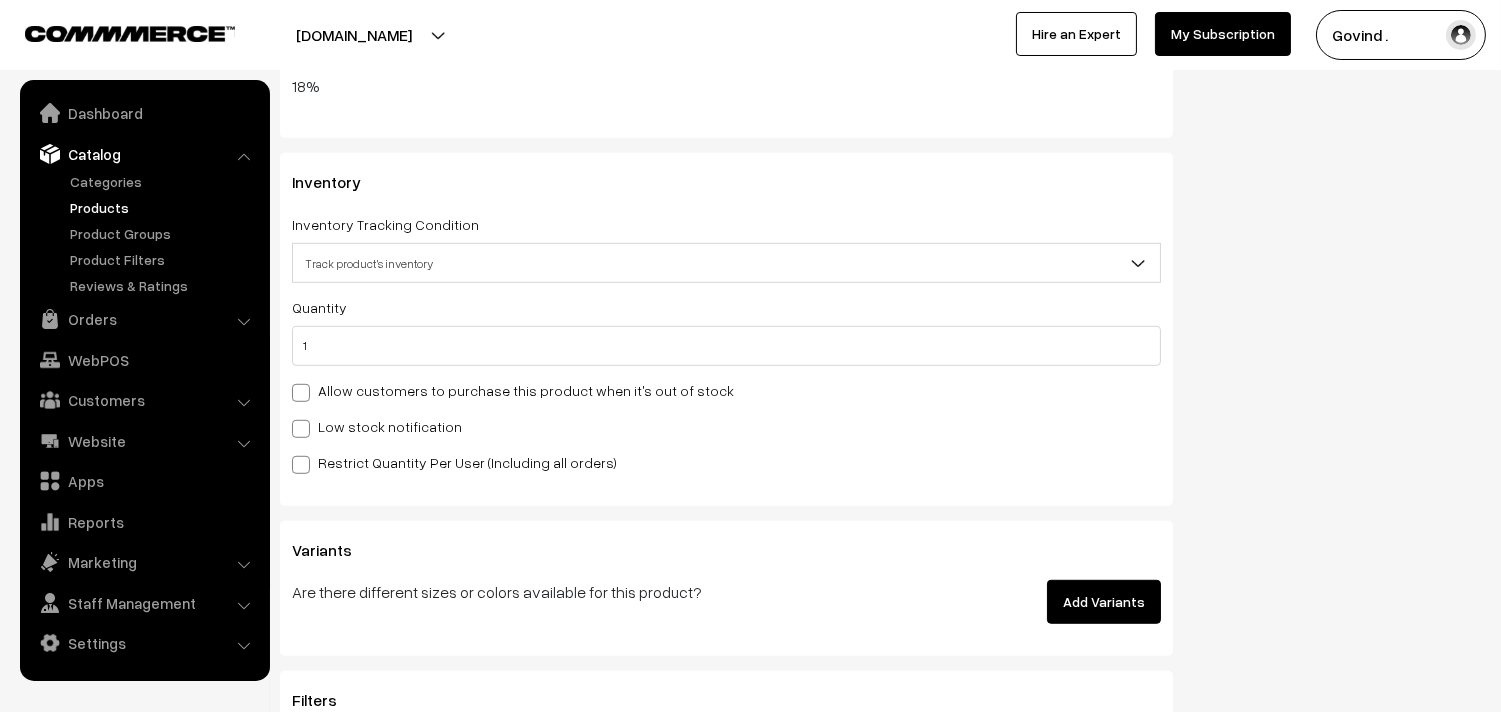 scroll, scrollTop: 0, scrollLeft: 0, axis: both 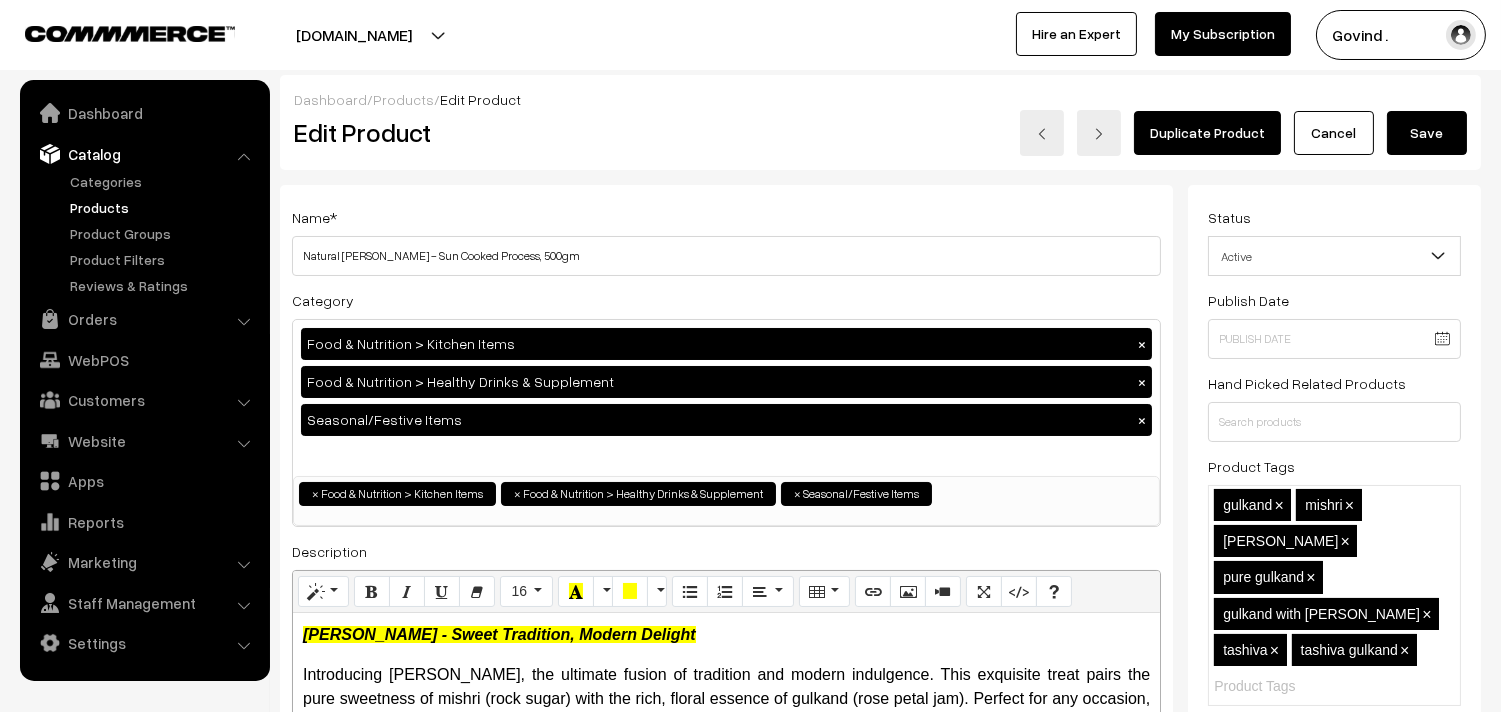 click on "Save" at bounding box center (1427, 133) 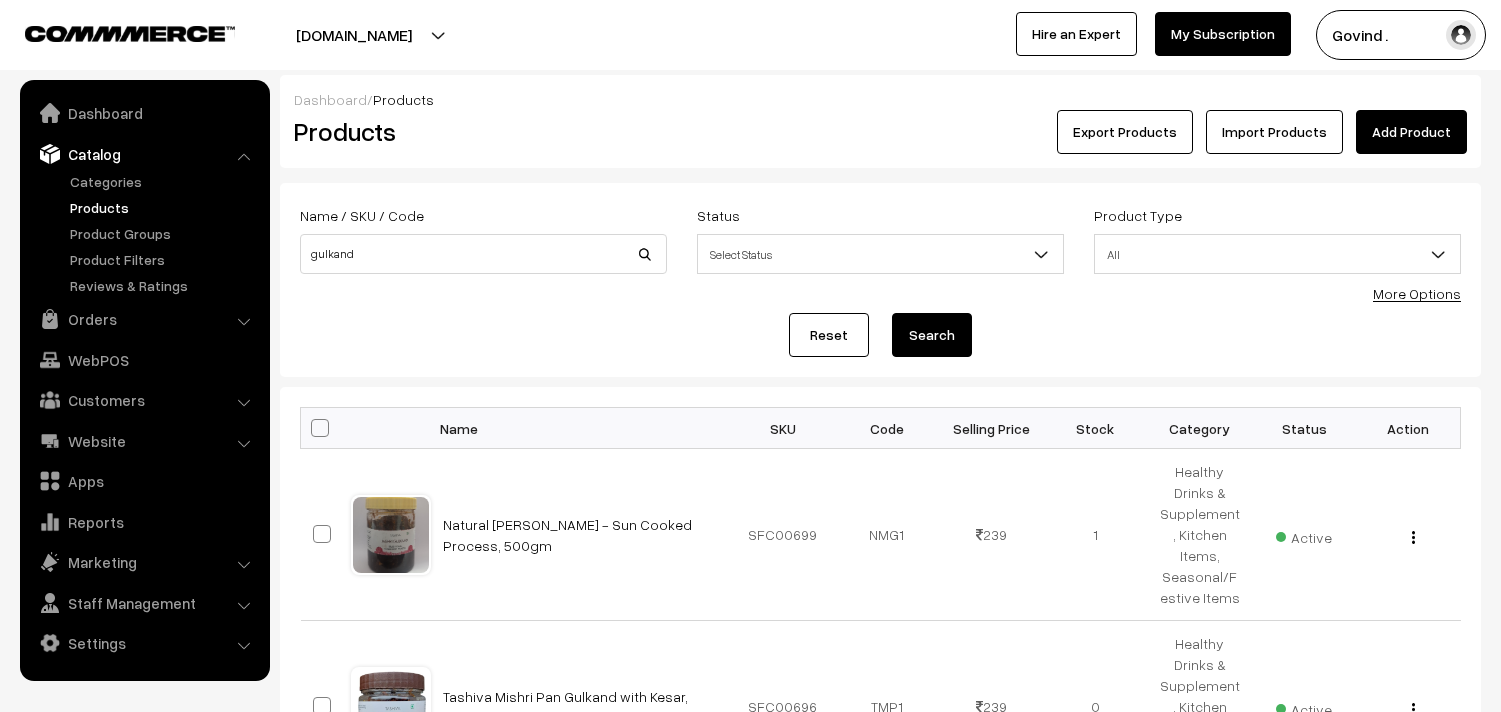 scroll, scrollTop: 0, scrollLeft: 0, axis: both 